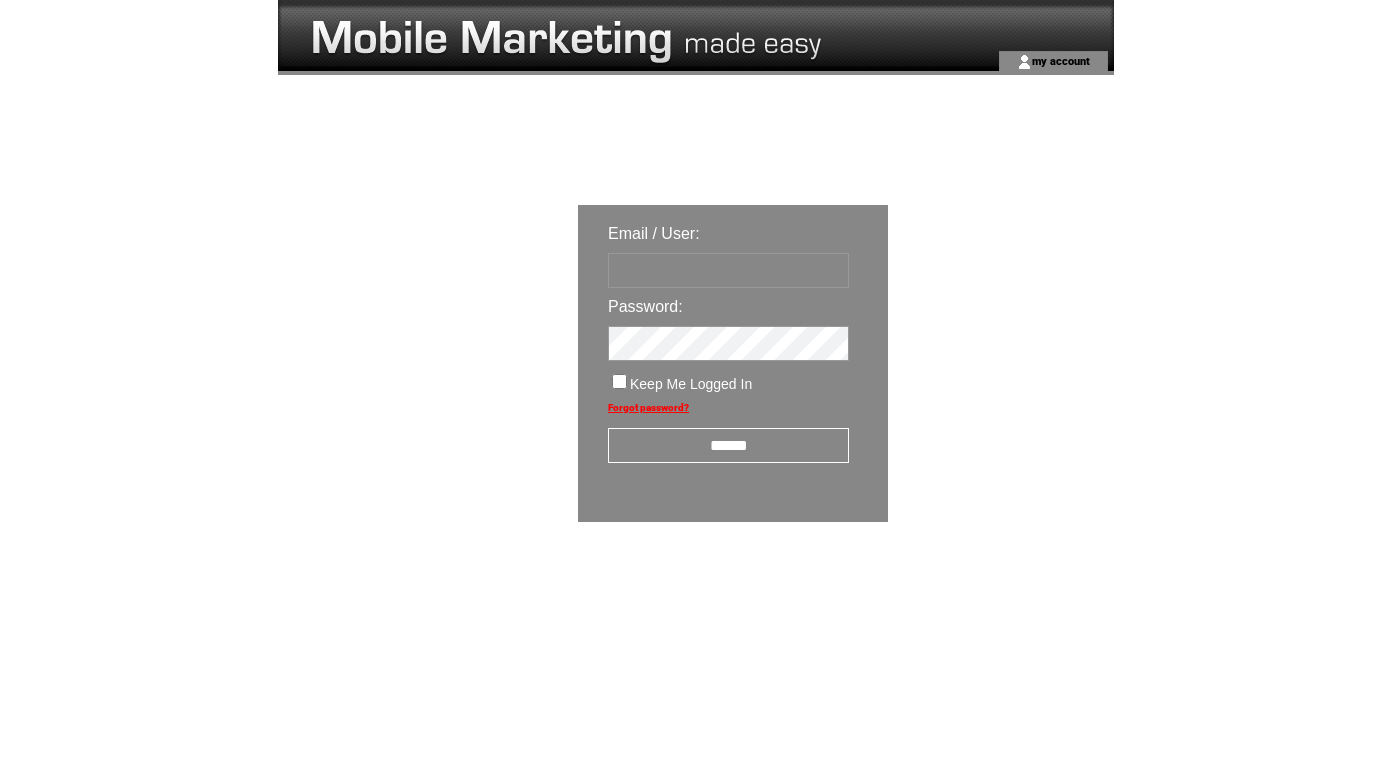 scroll, scrollTop: 0, scrollLeft: 0, axis: both 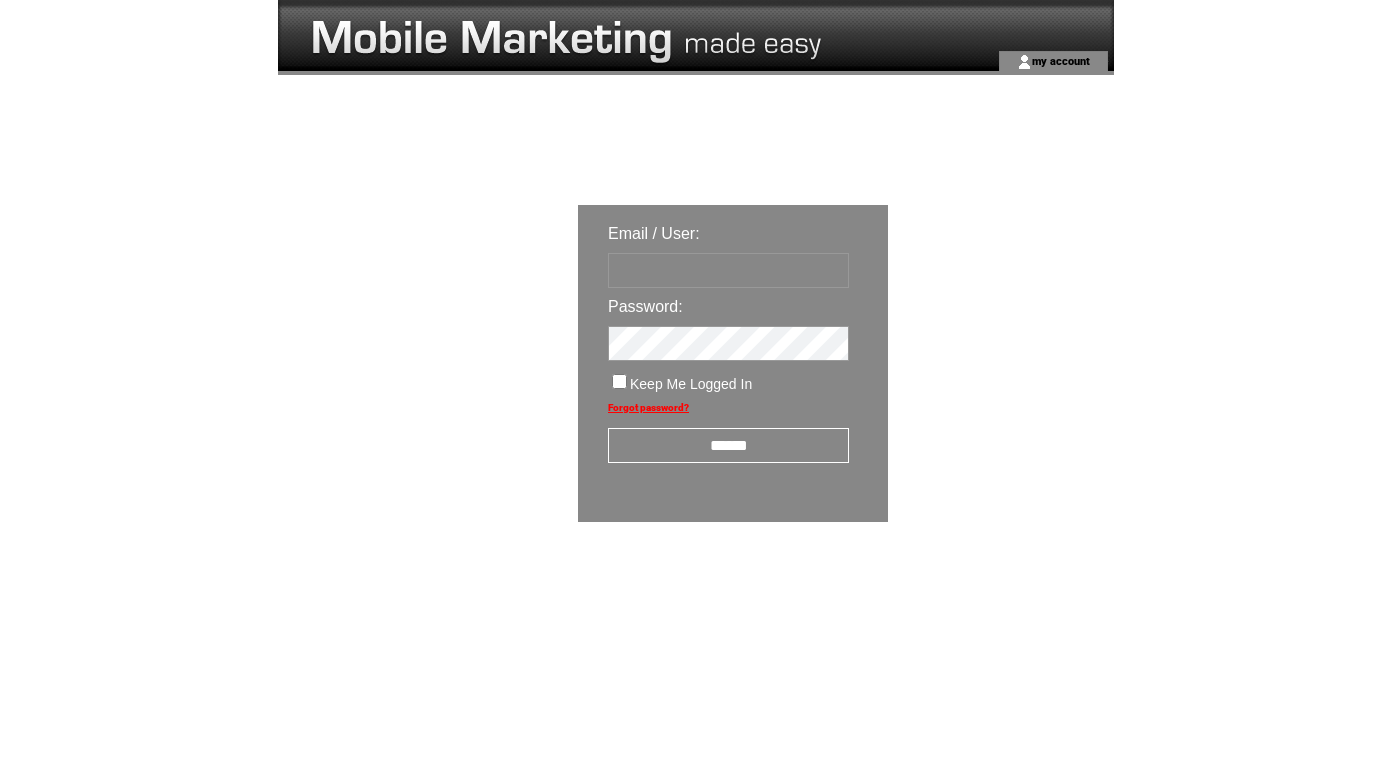 type on "**********" 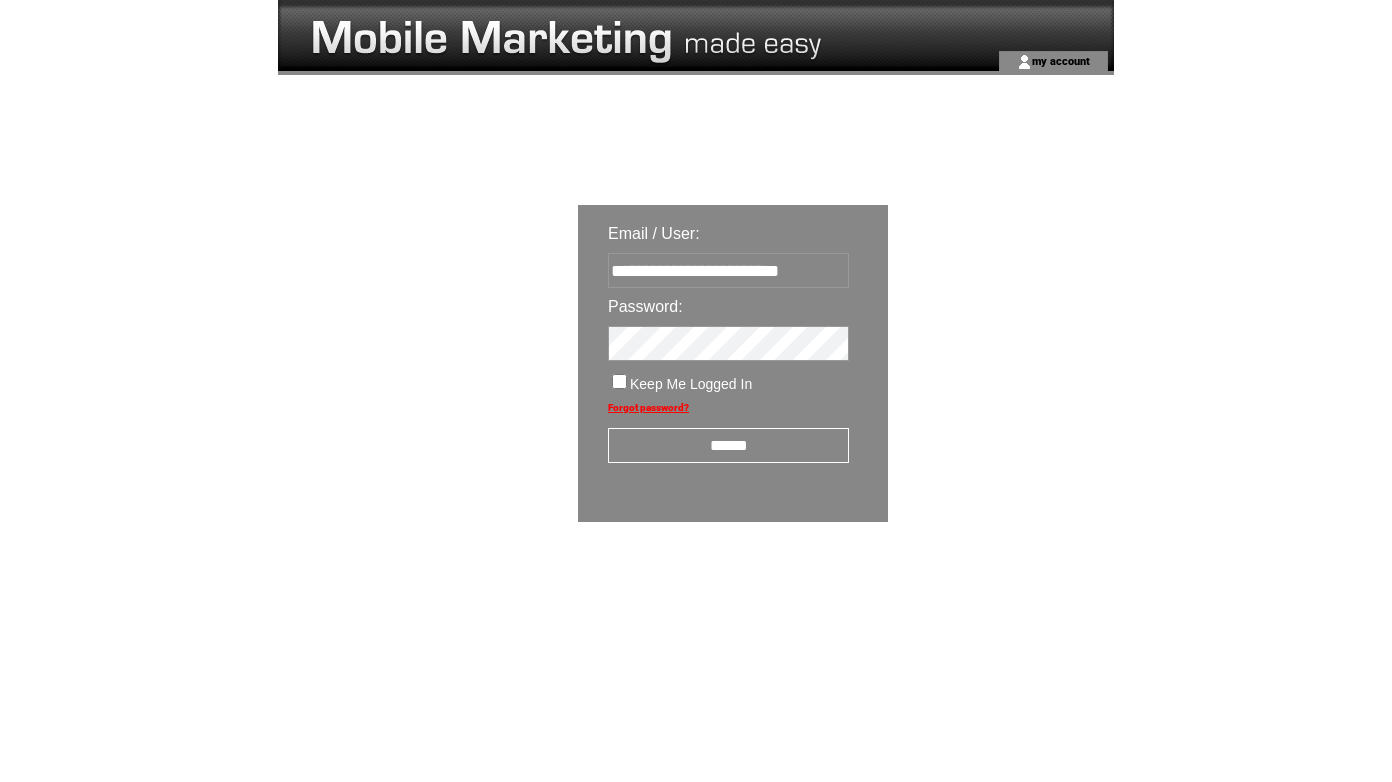 click on "**********" at bounding box center [733, 363] 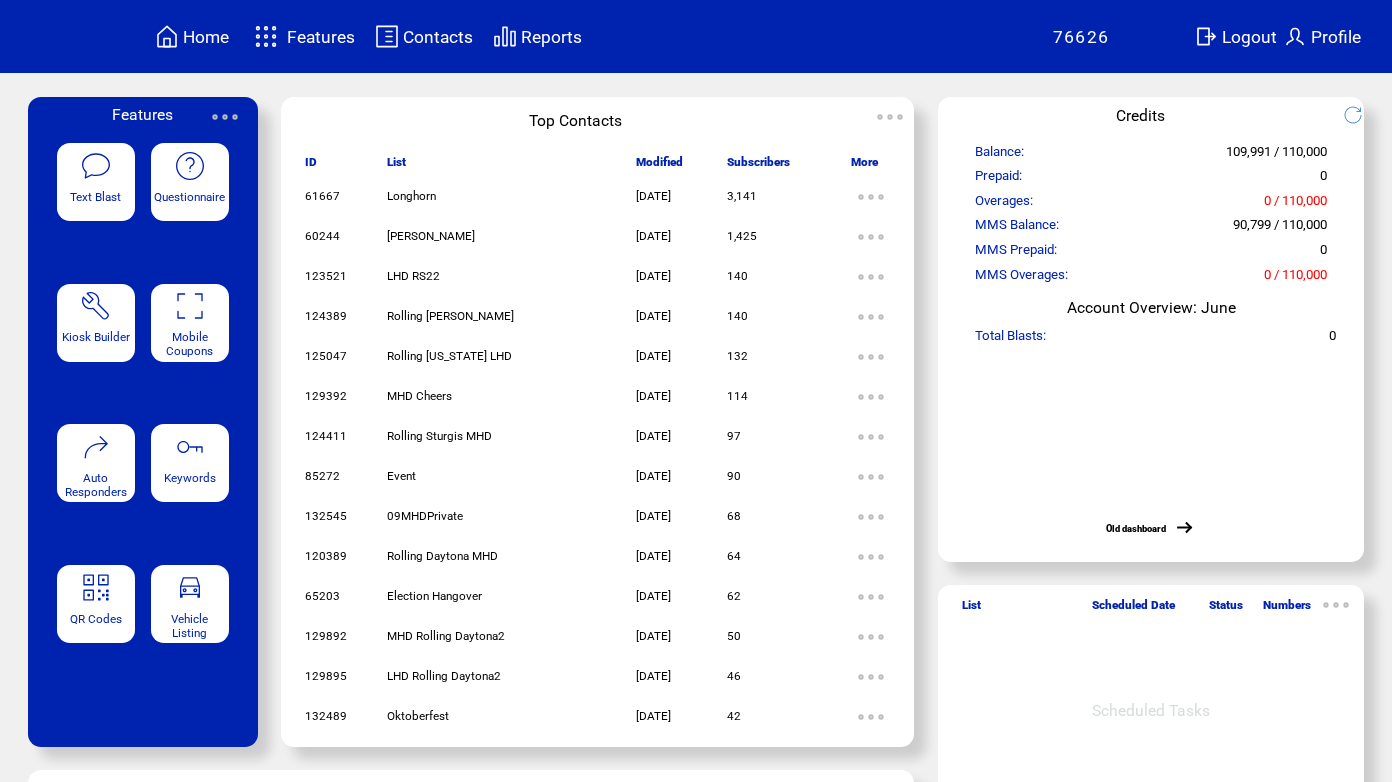 scroll, scrollTop: 0, scrollLeft: 0, axis: both 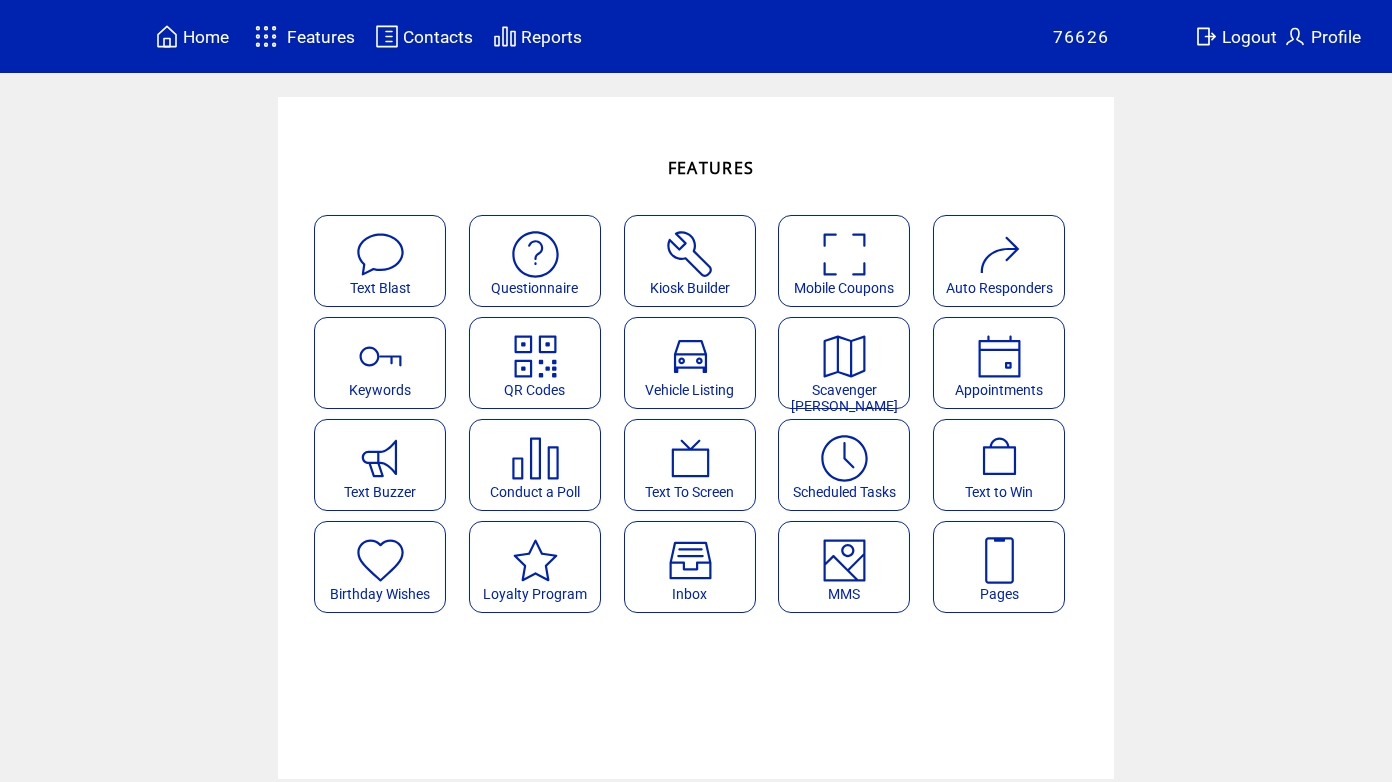 click at bounding box center [844, 560] 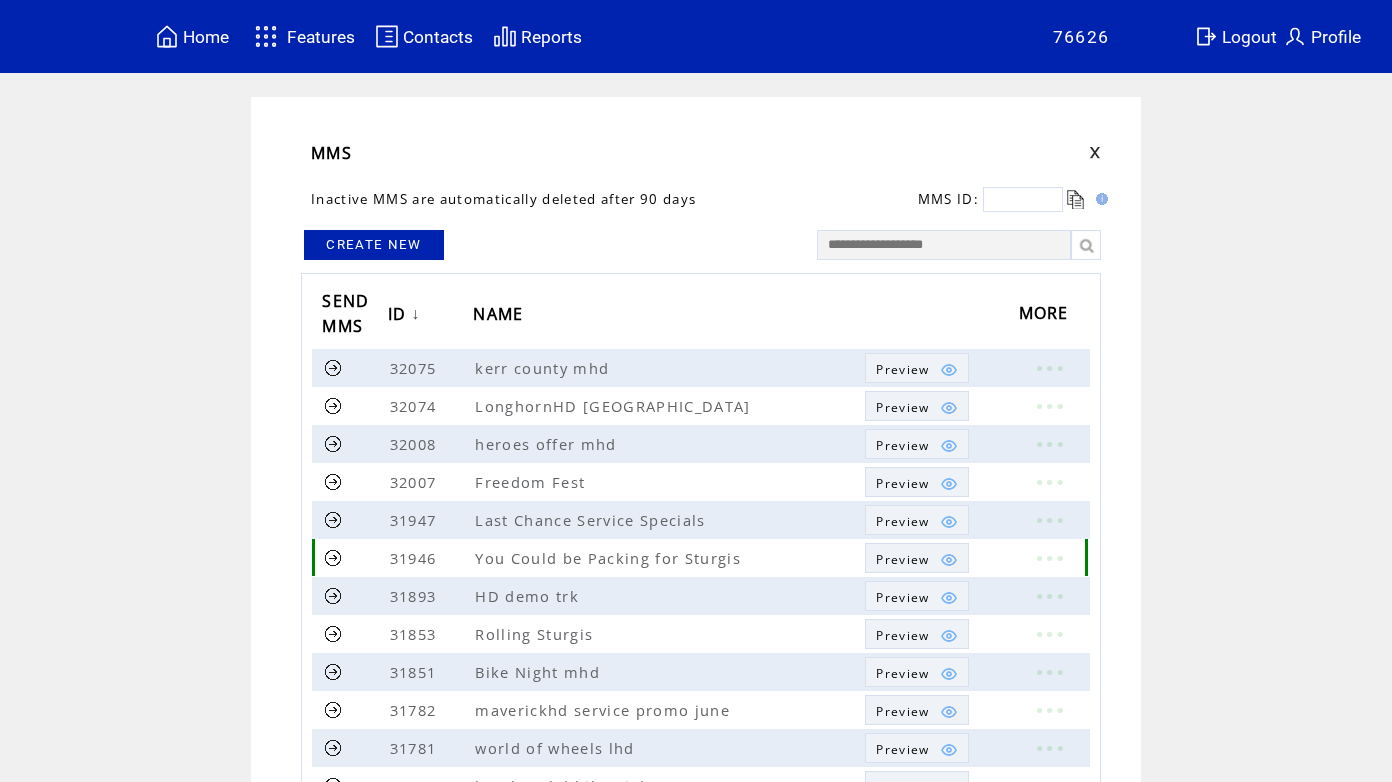 scroll, scrollTop: 0, scrollLeft: 0, axis: both 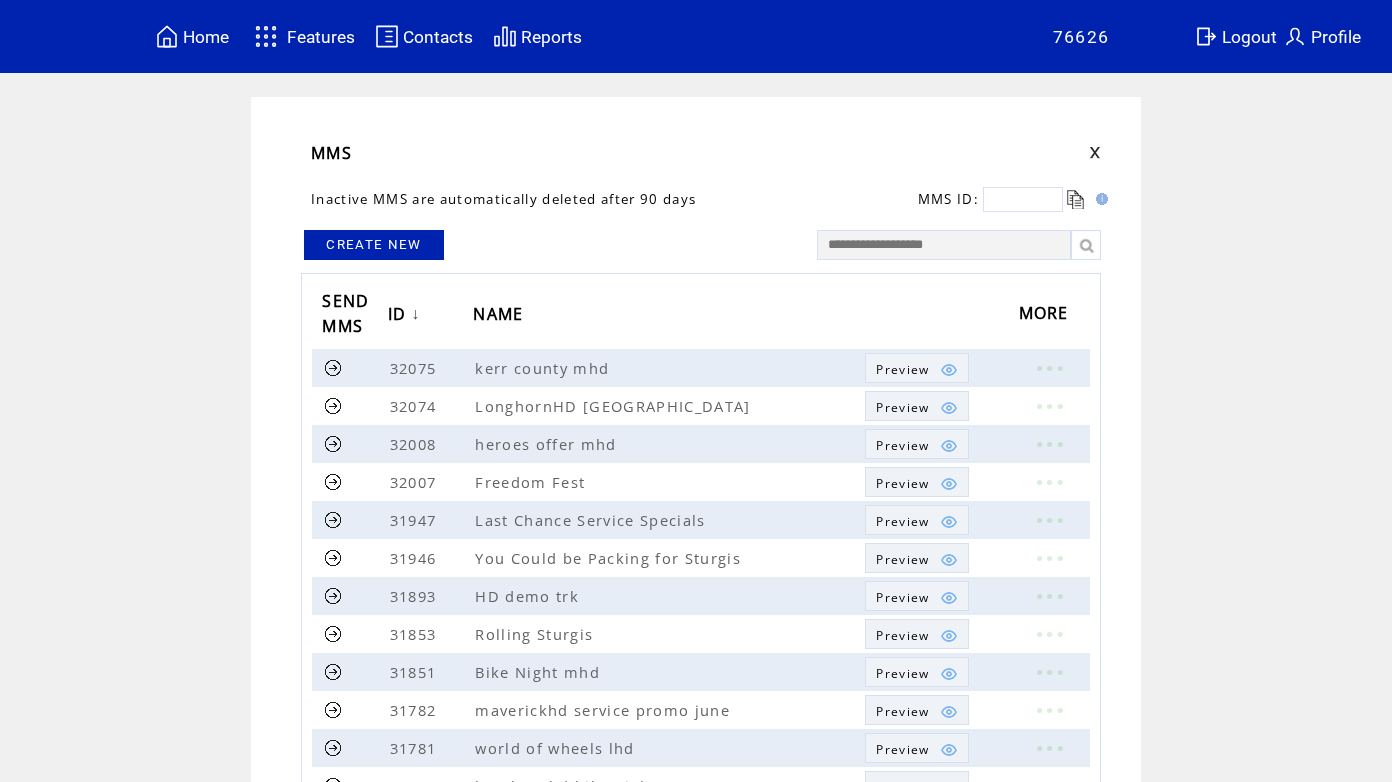 click on "CREATE NEW" at bounding box center (374, 245) 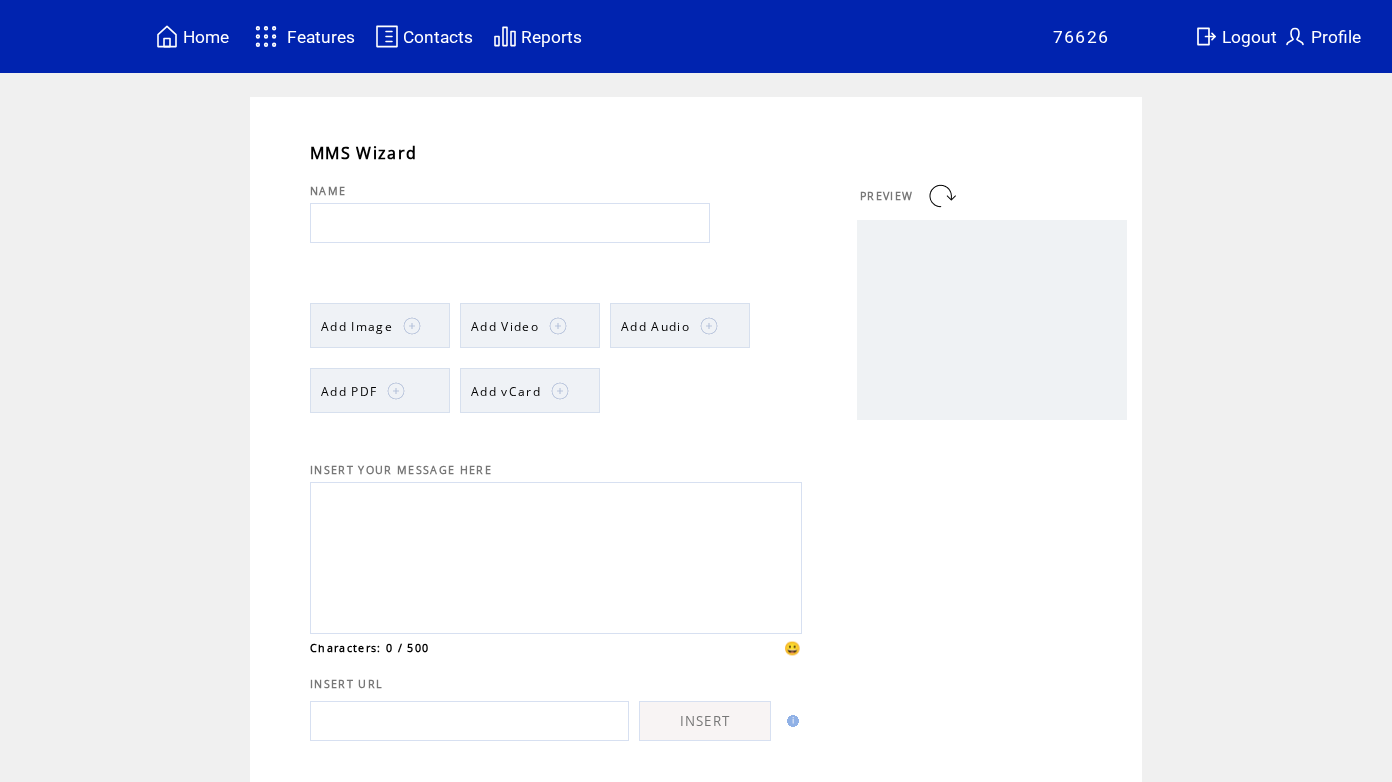 scroll, scrollTop: 0, scrollLeft: 0, axis: both 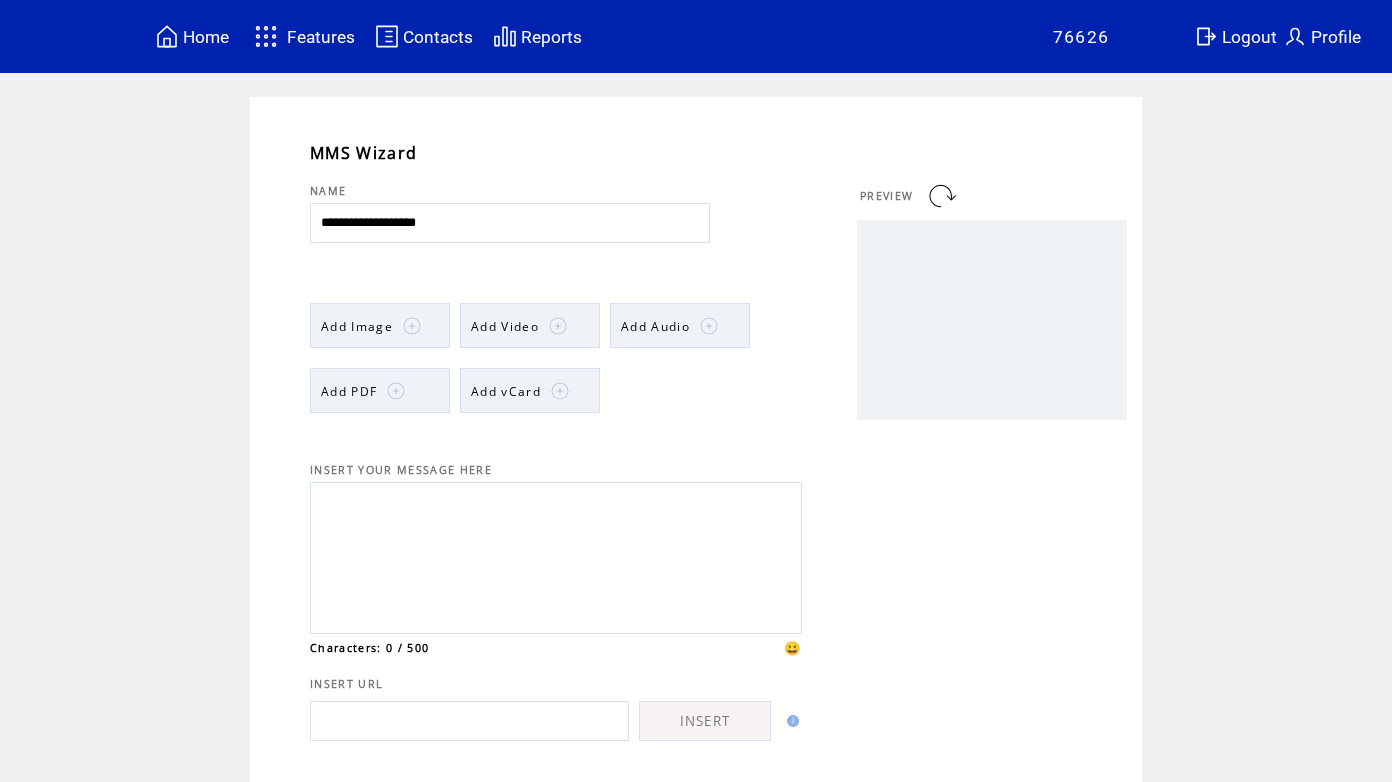 type on "**********" 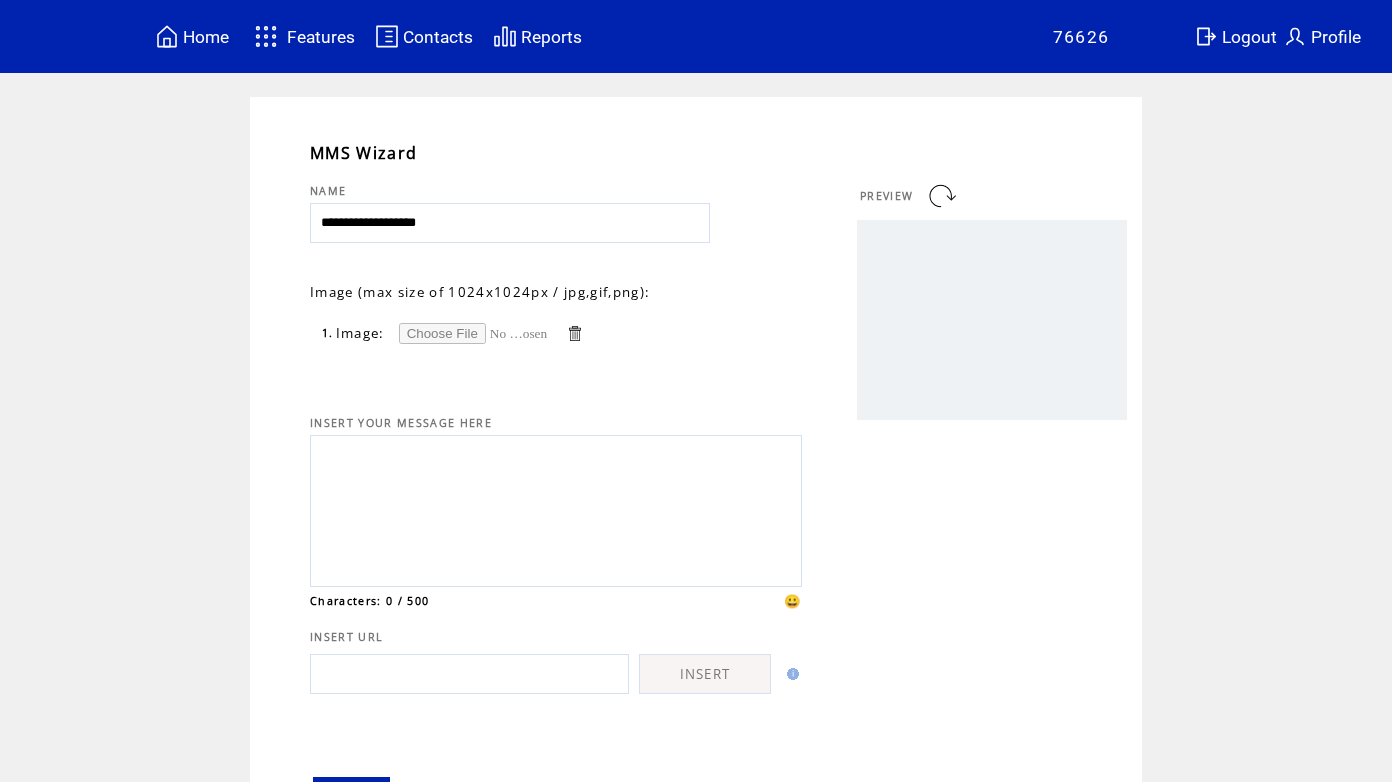 scroll, scrollTop: 0, scrollLeft: 0, axis: both 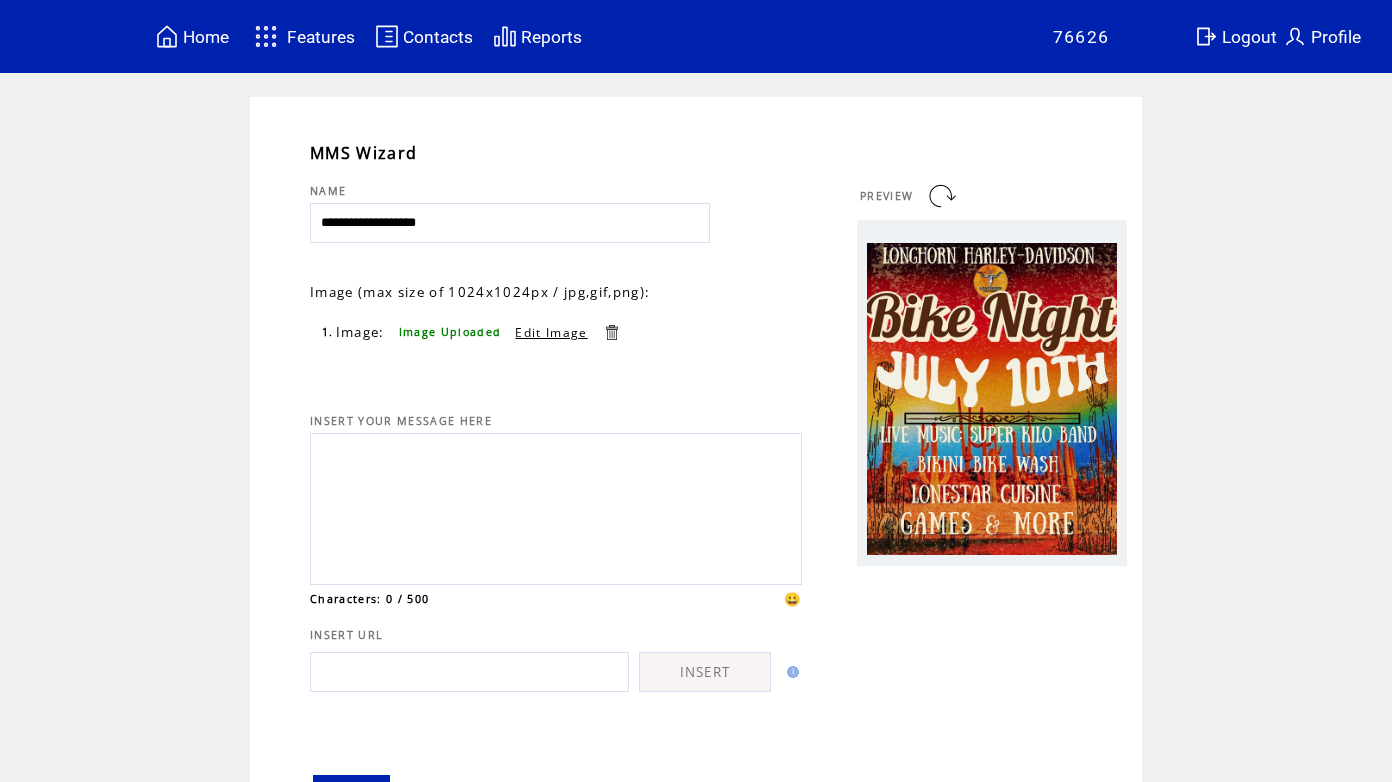 click on "**********" at bounding box center (510, 223) 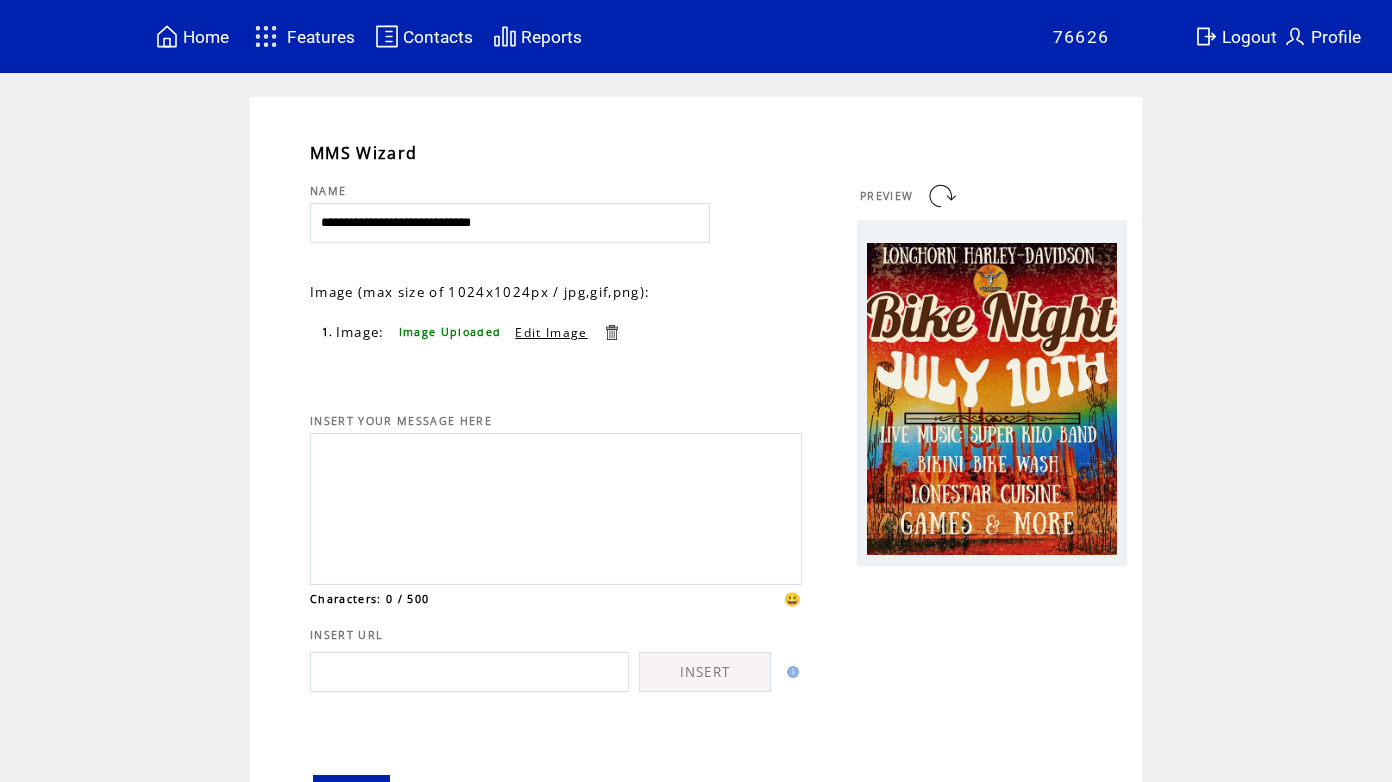 click on "**********" at bounding box center (510, 223) 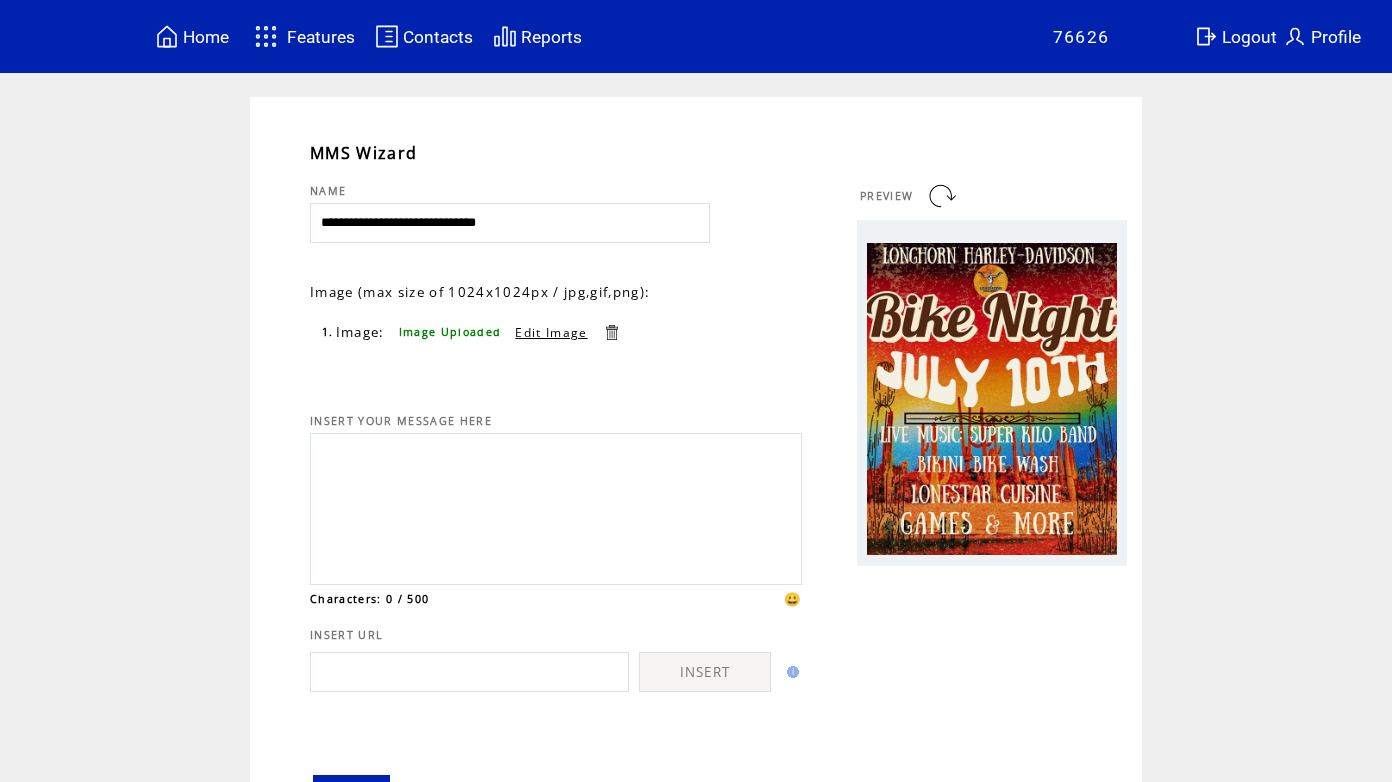 type on "**********" 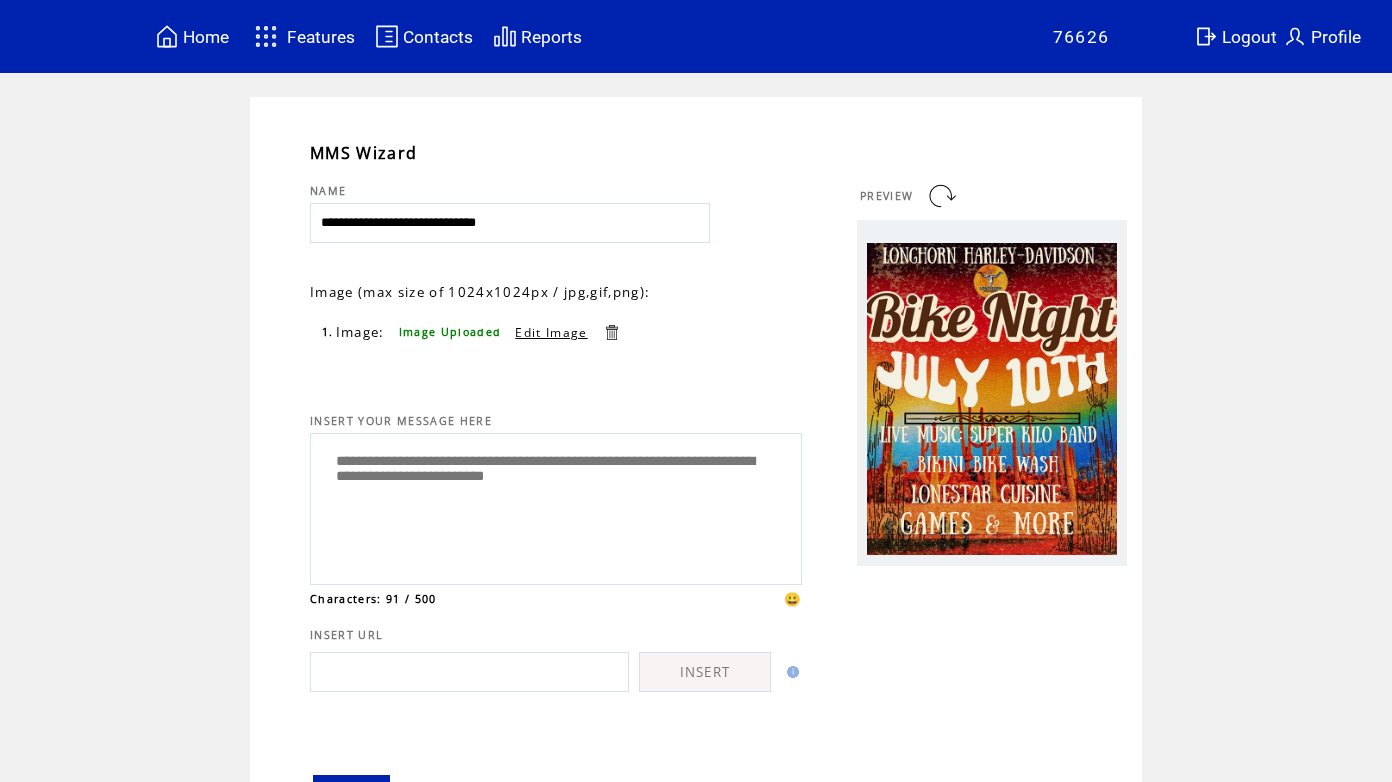 drag, startPoint x: 681, startPoint y: 488, endPoint x: 584, endPoint y: 490, distance: 97.020615 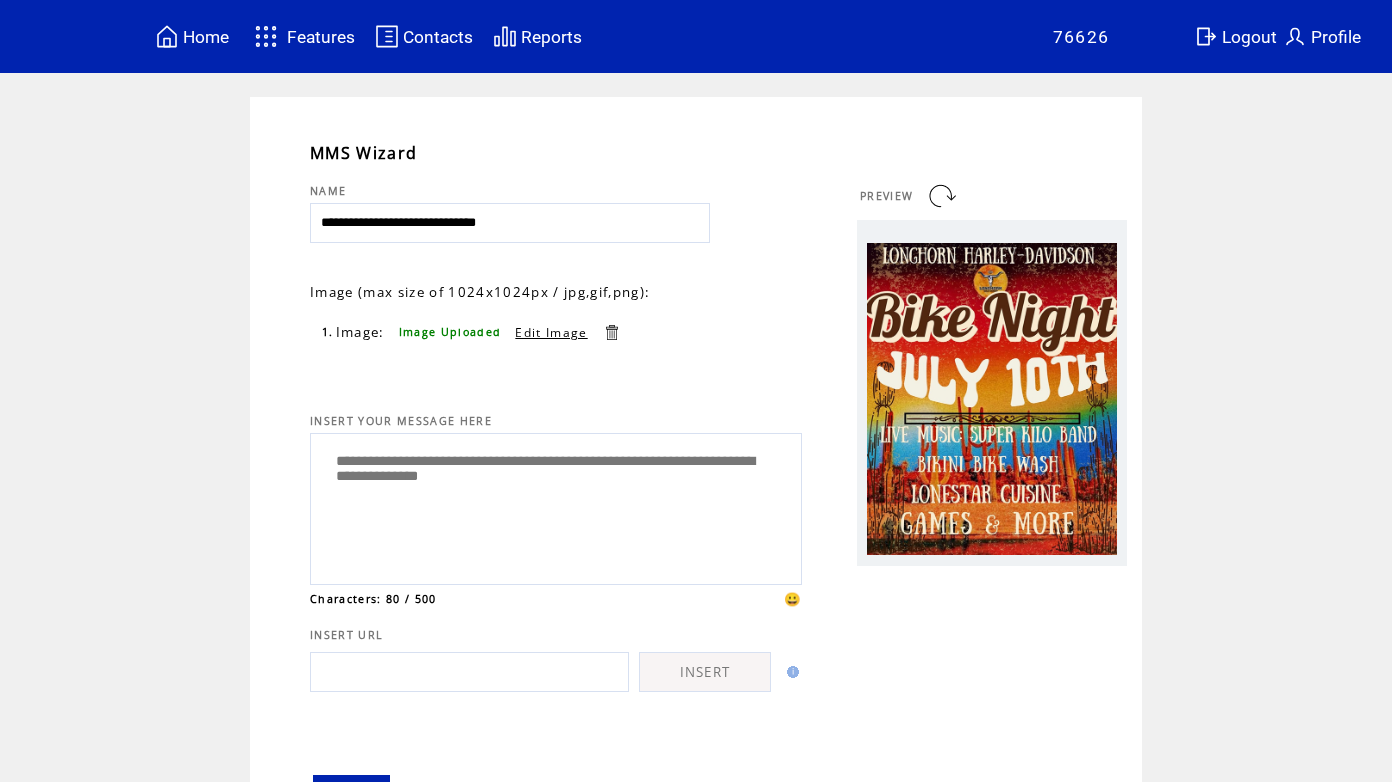paste on "**********" 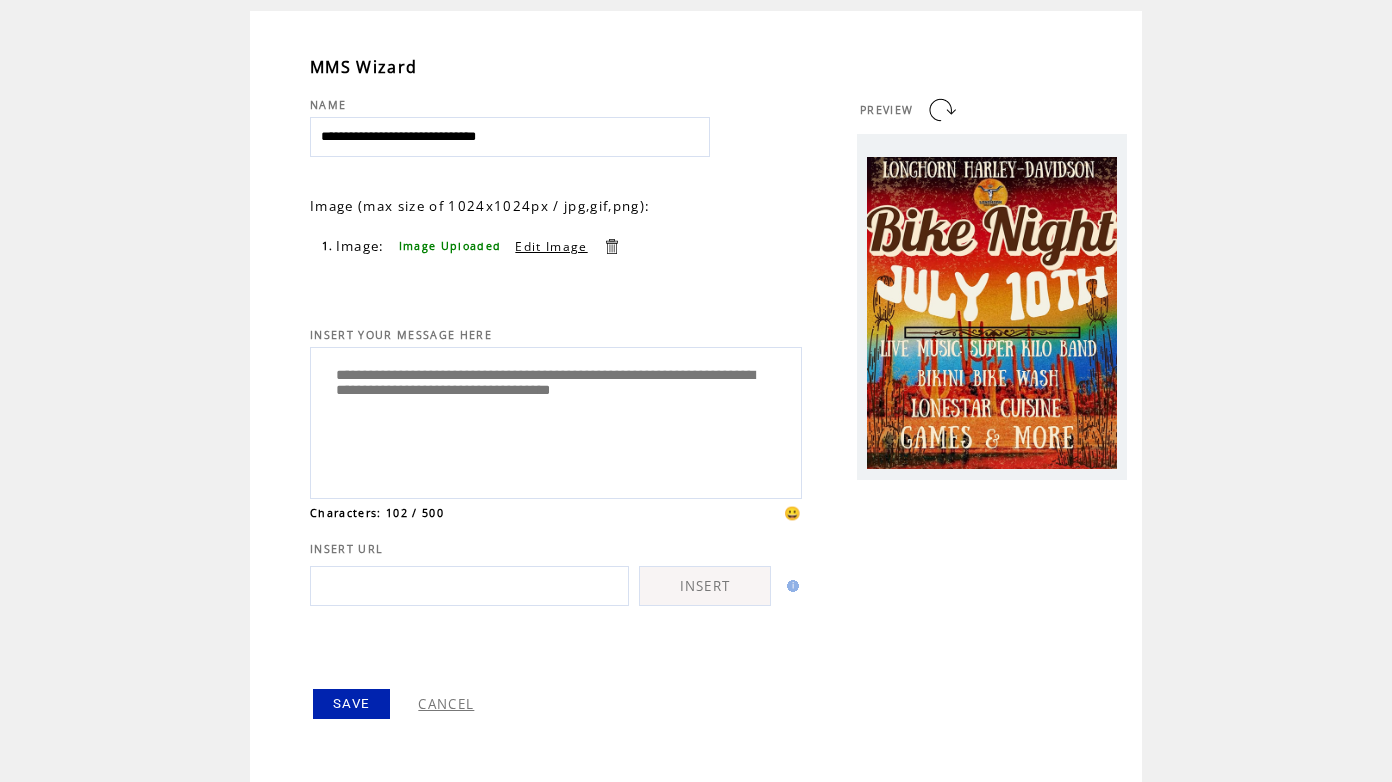 scroll, scrollTop: 122, scrollLeft: 0, axis: vertical 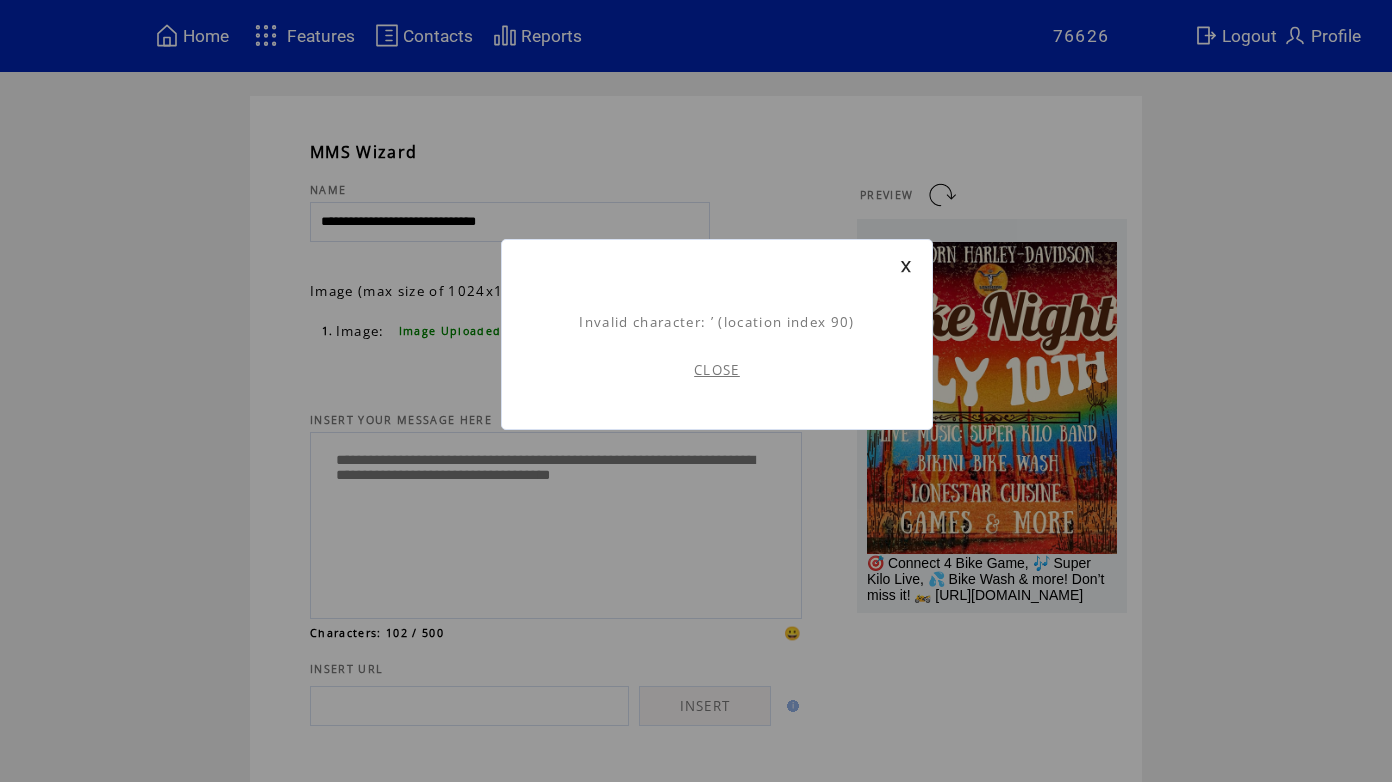 drag, startPoint x: 727, startPoint y: 371, endPoint x: 704, endPoint y: 374, distance: 23.194826 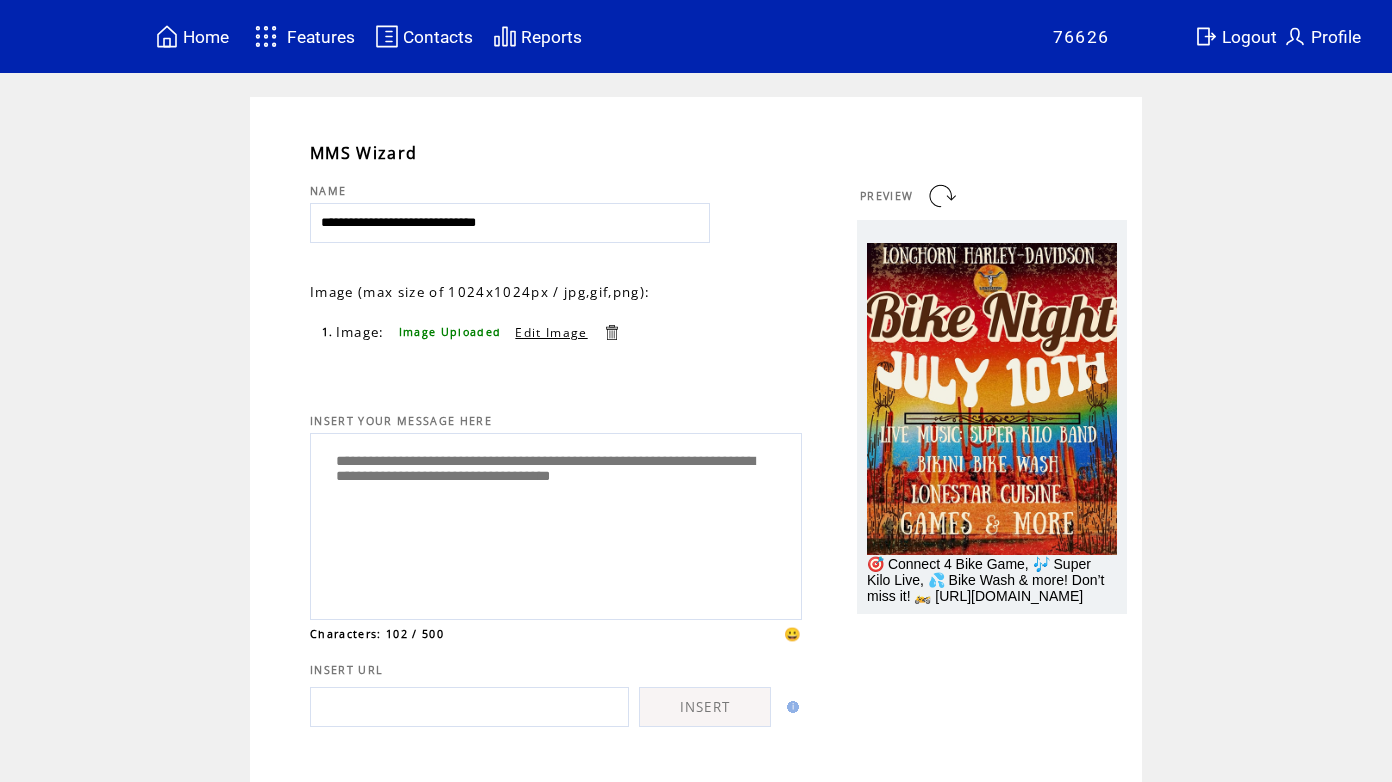 click on "**********" at bounding box center (556, 524) 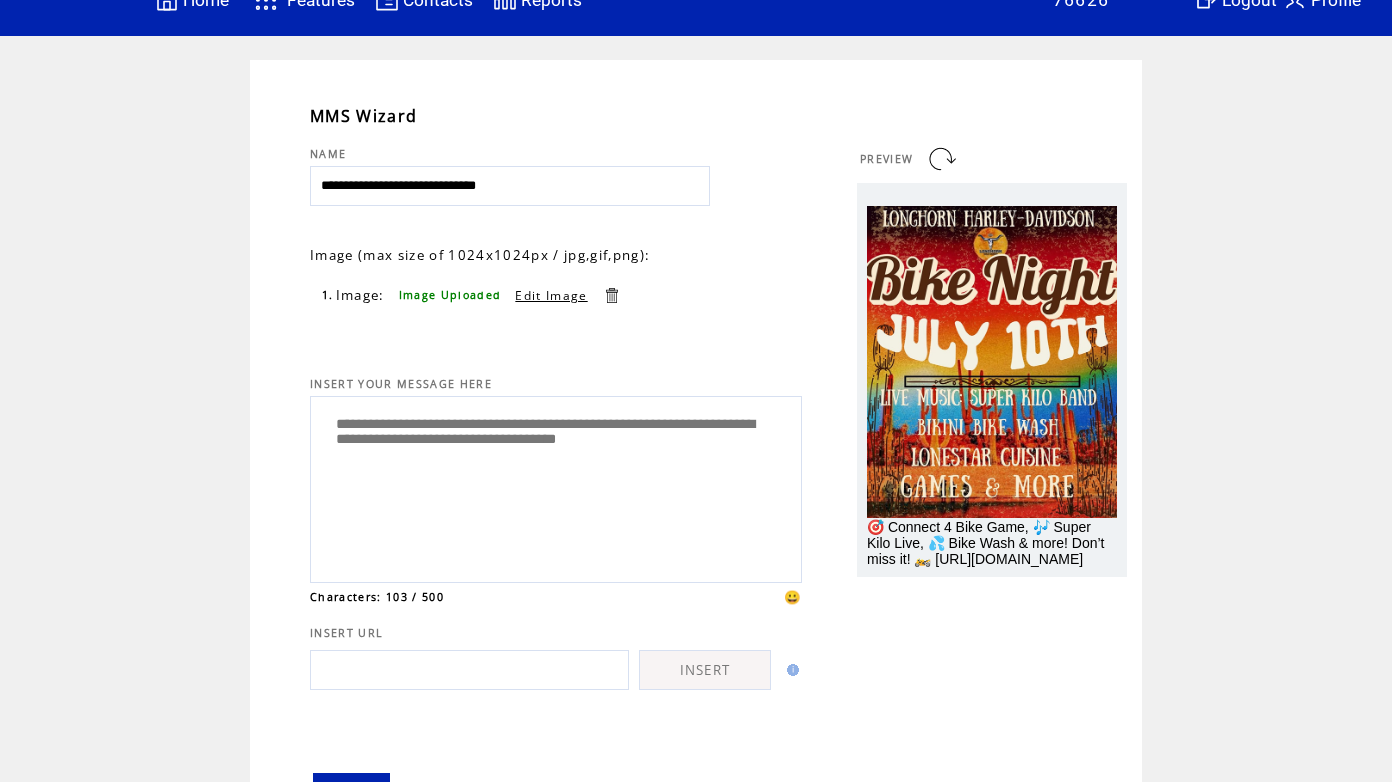 scroll, scrollTop: 0, scrollLeft: 0, axis: both 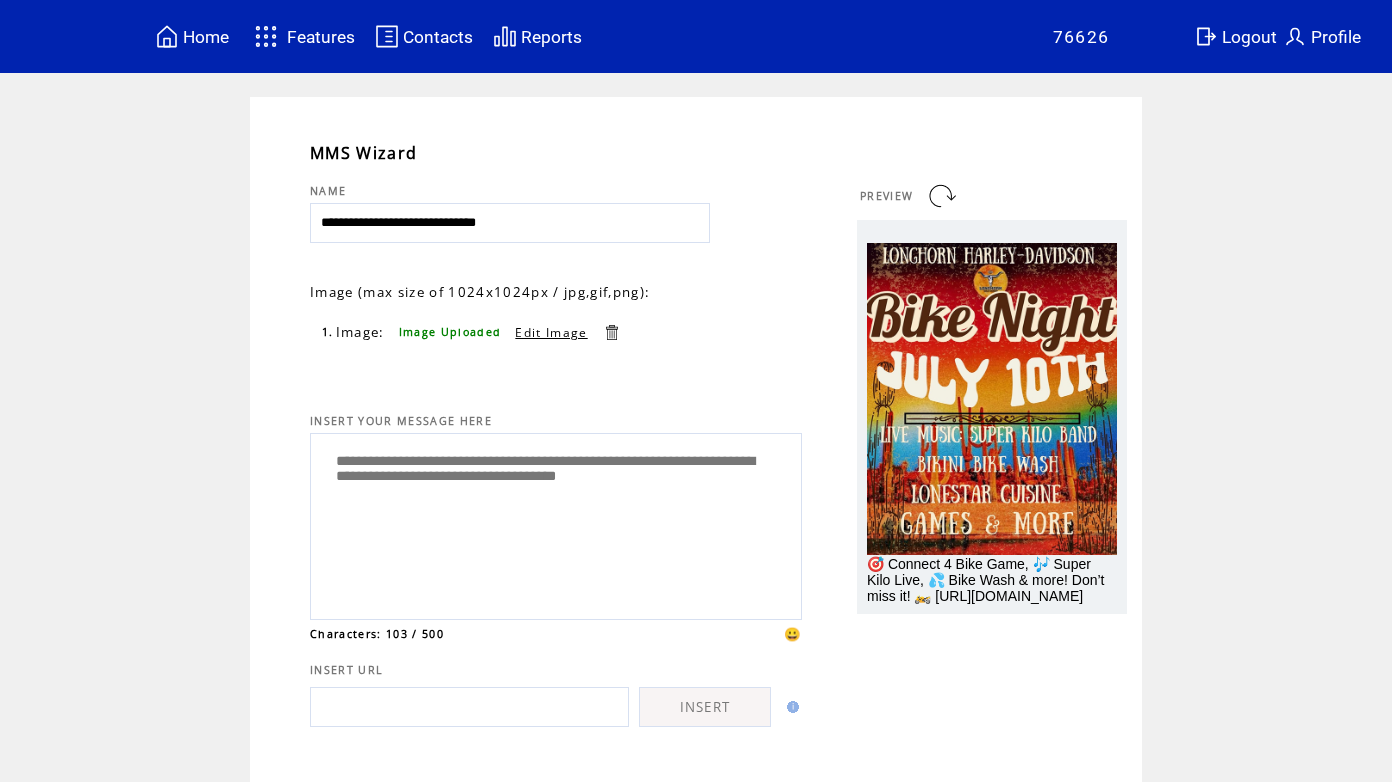 drag, startPoint x: 566, startPoint y: 480, endPoint x: 455, endPoint y: 481, distance: 111.0045 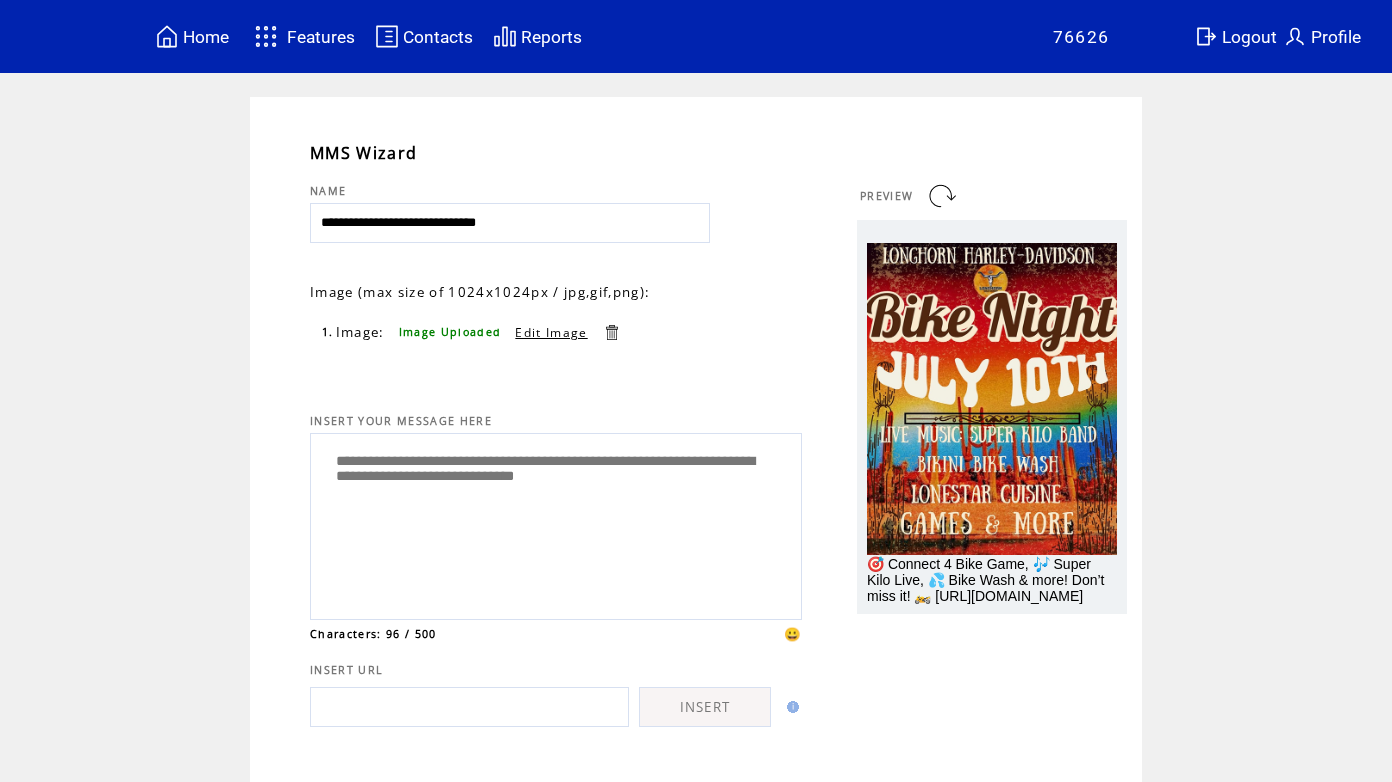 scroll, scrollTop: 122, scrollLeft: 0, axis: vertical 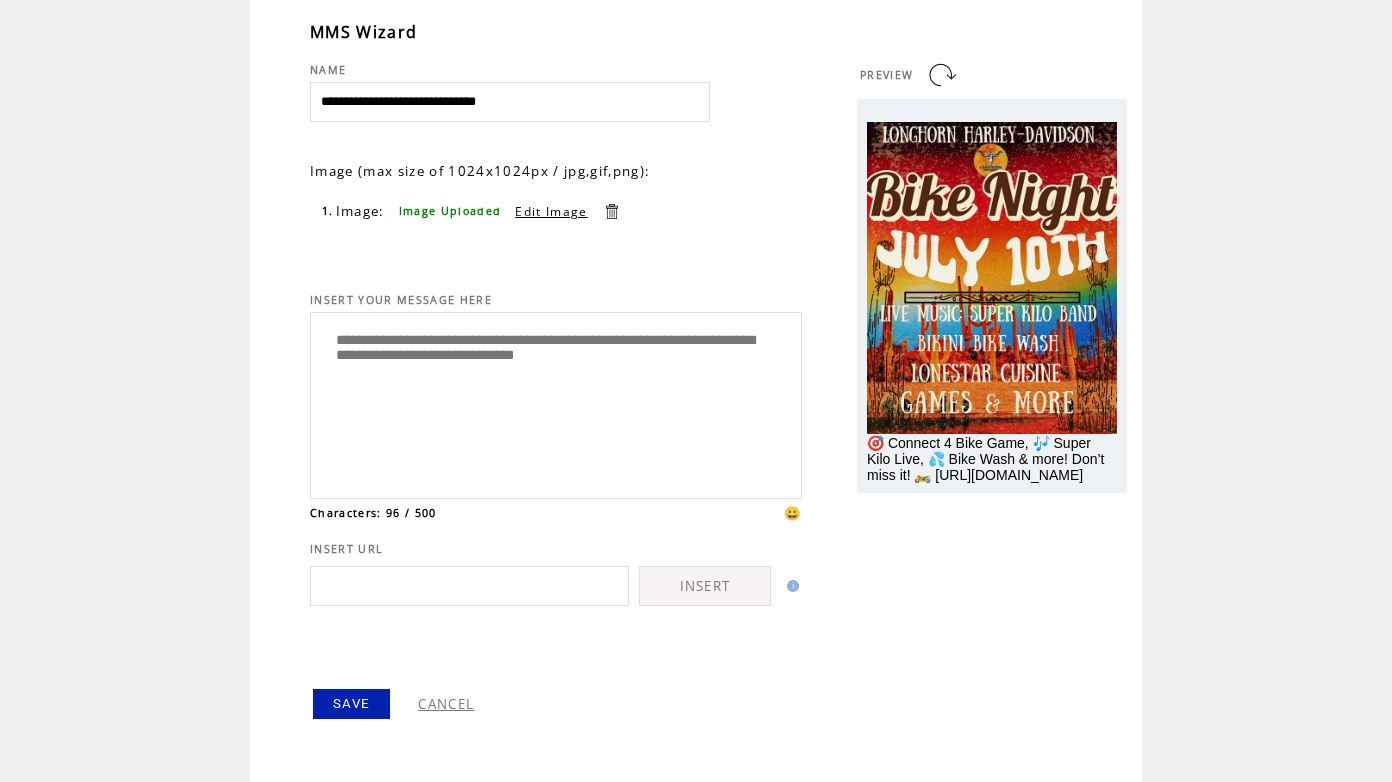 type on "**********" 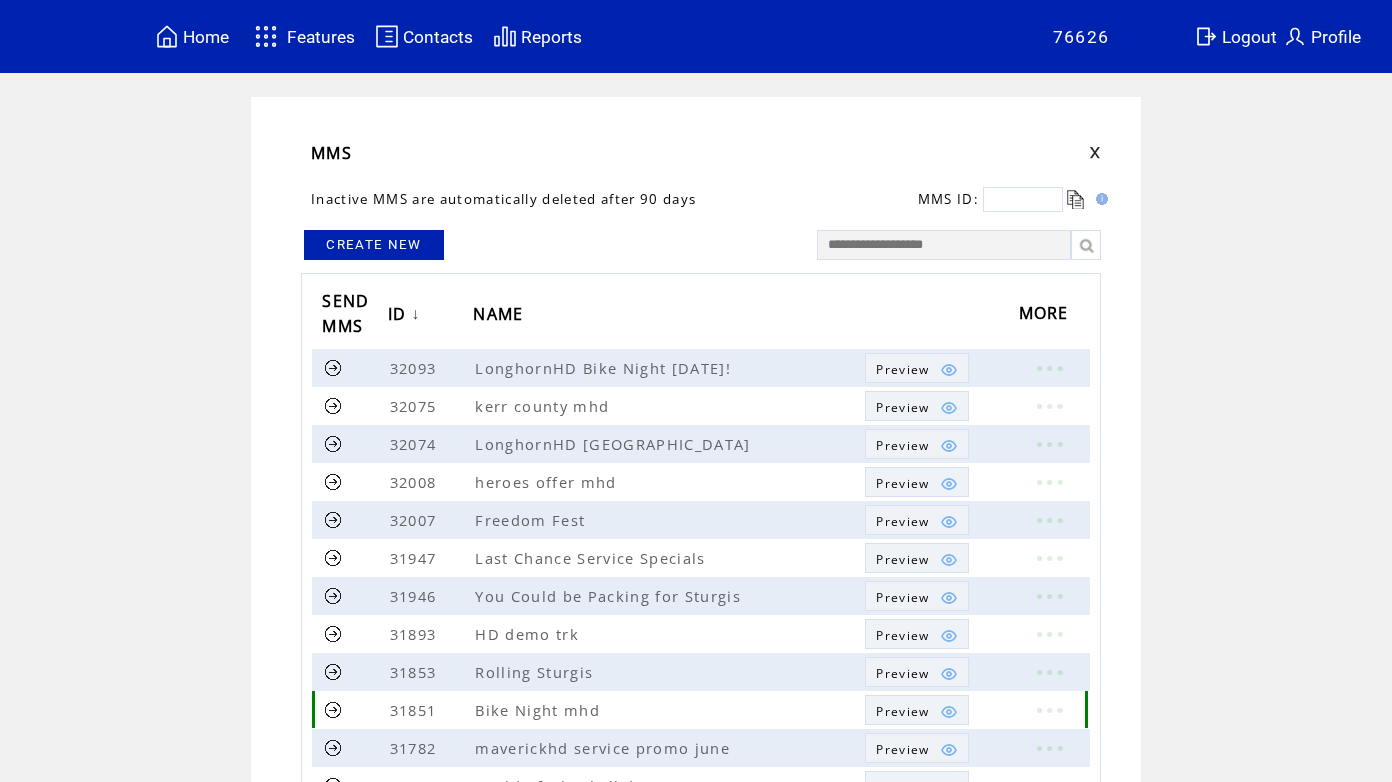 scroll, scrollTop: 0, scrollLeft: 0, axis: both 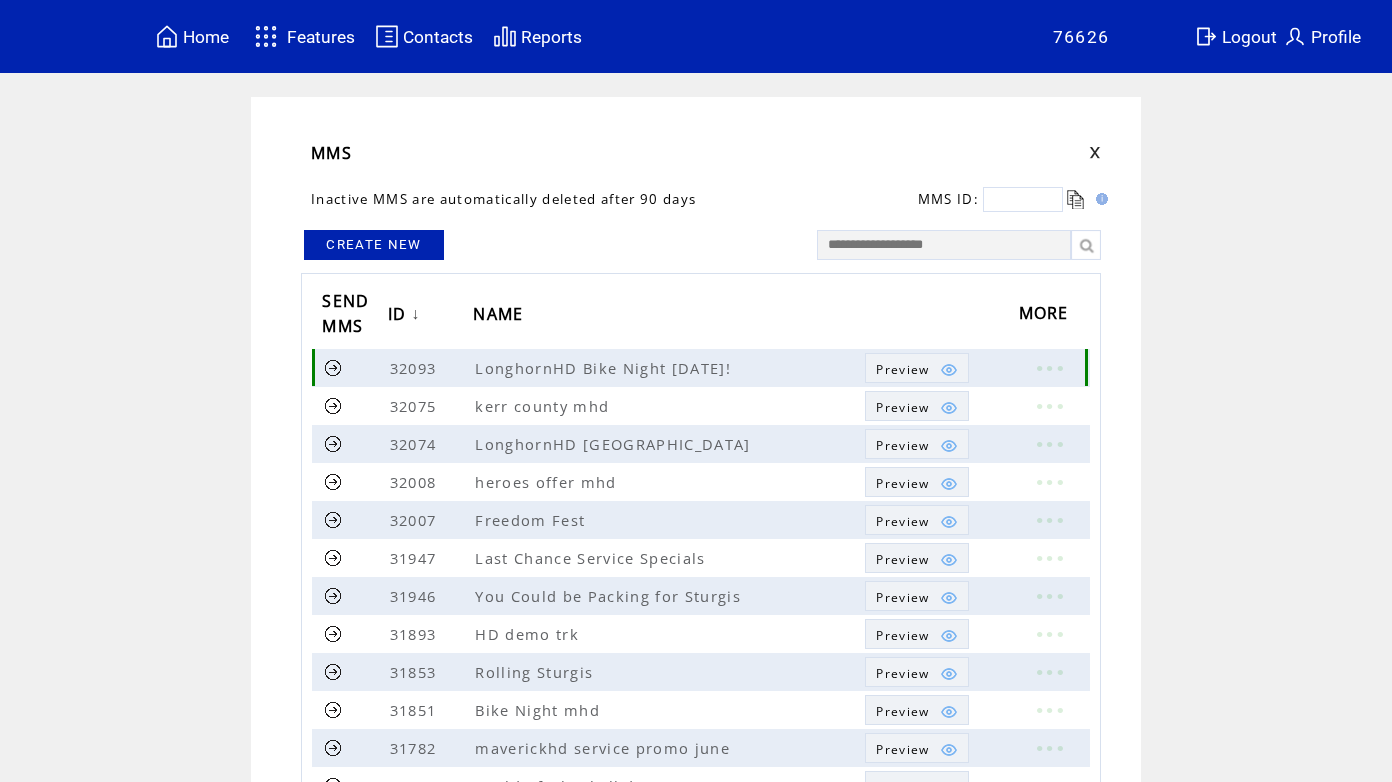 click at bounding box center [333, 367] 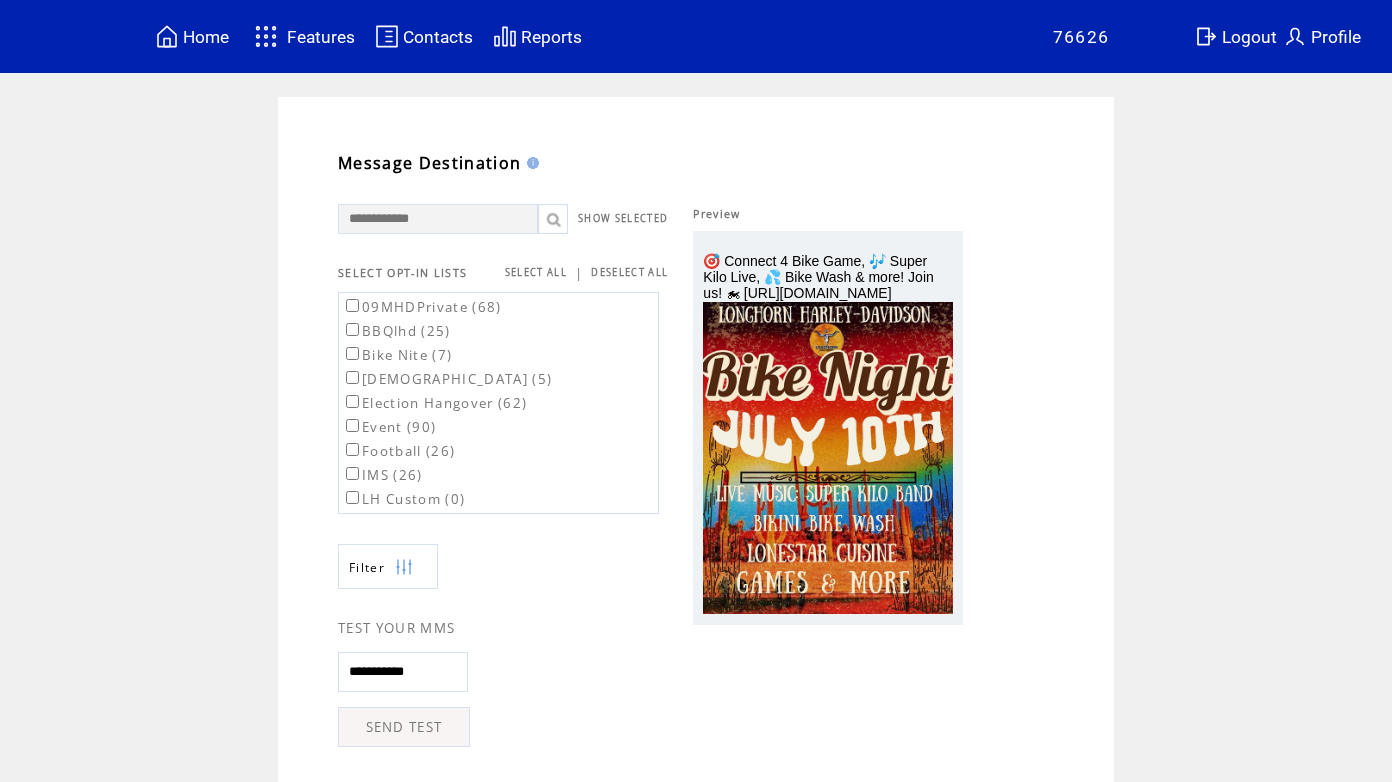 scroll, scrollTop: 0, scrollLeft: 0, axis: both 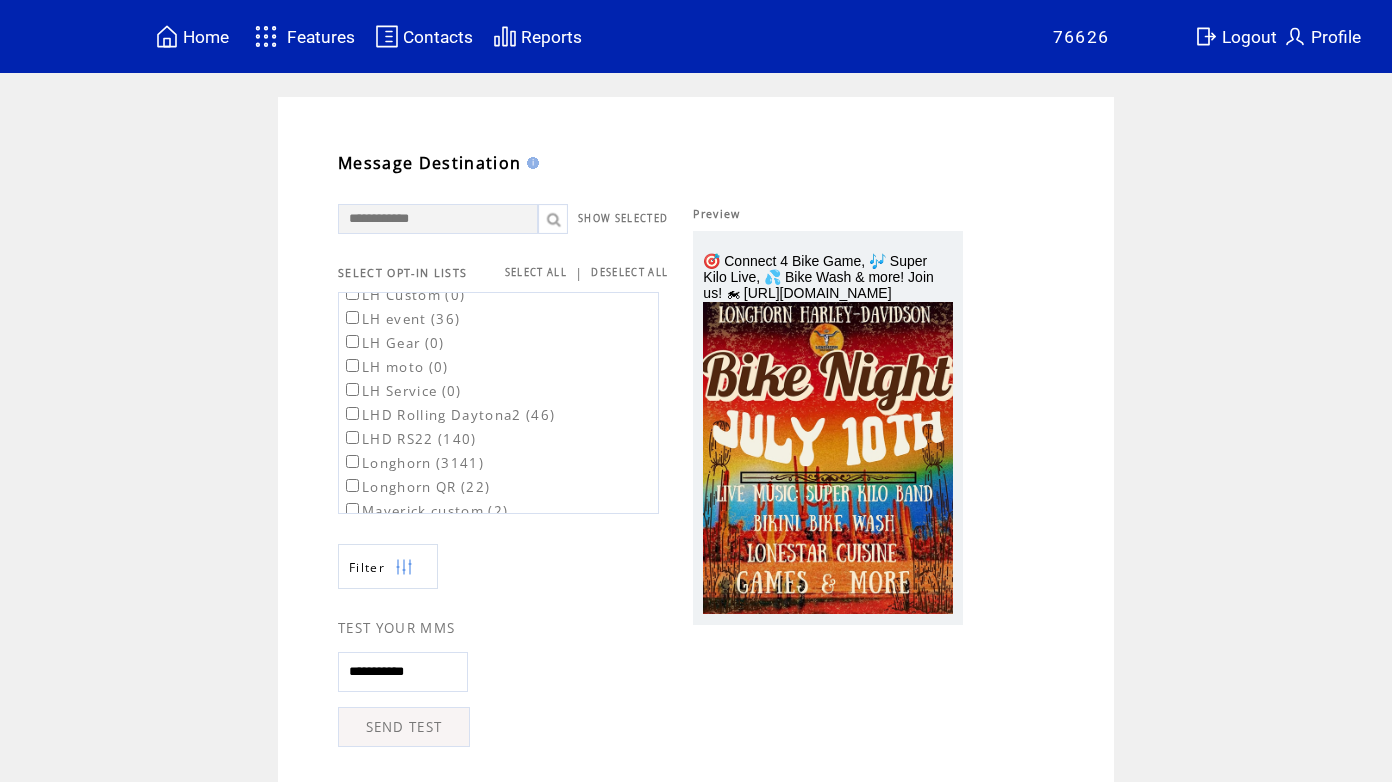 click on "SEND TEST" at bounding box center (404, 727) 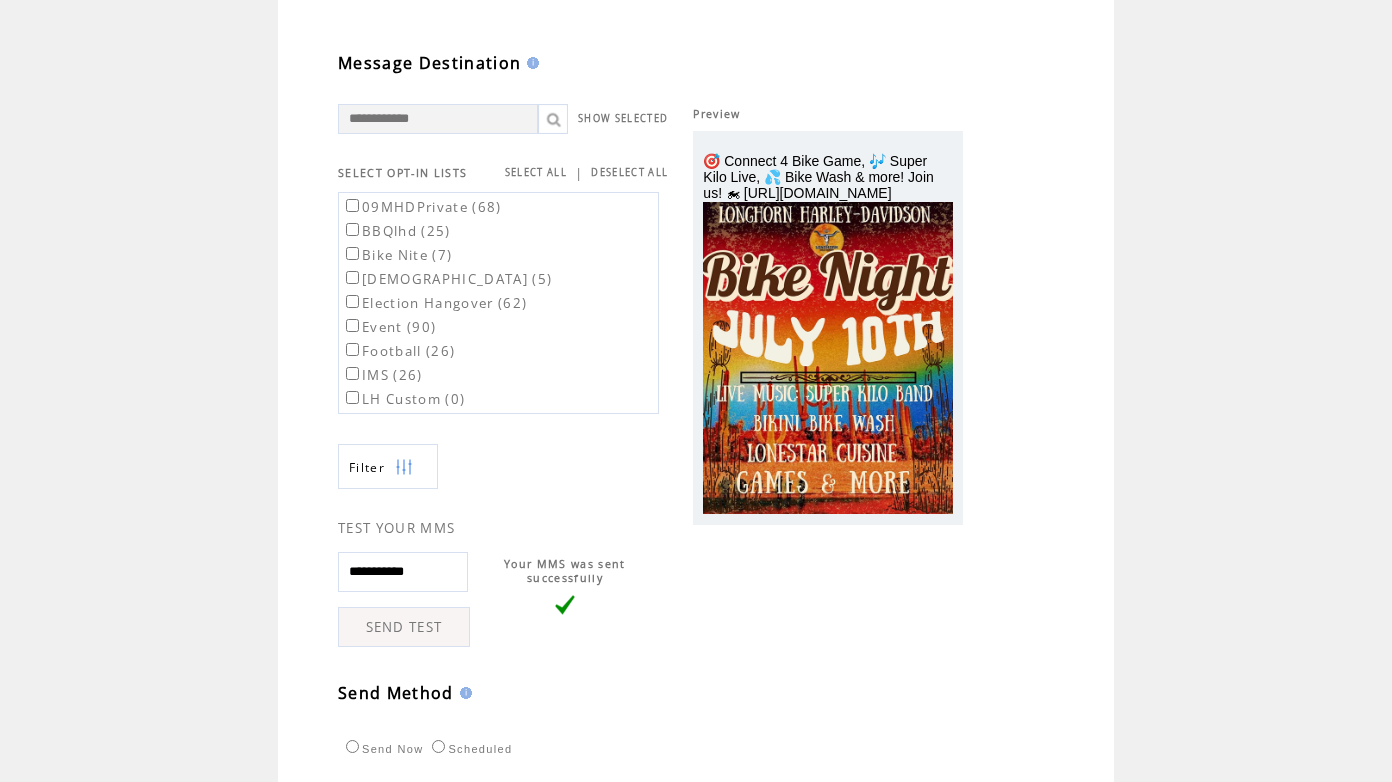scroll, scrollTop: 0, scrollLeft: 0, axis: both 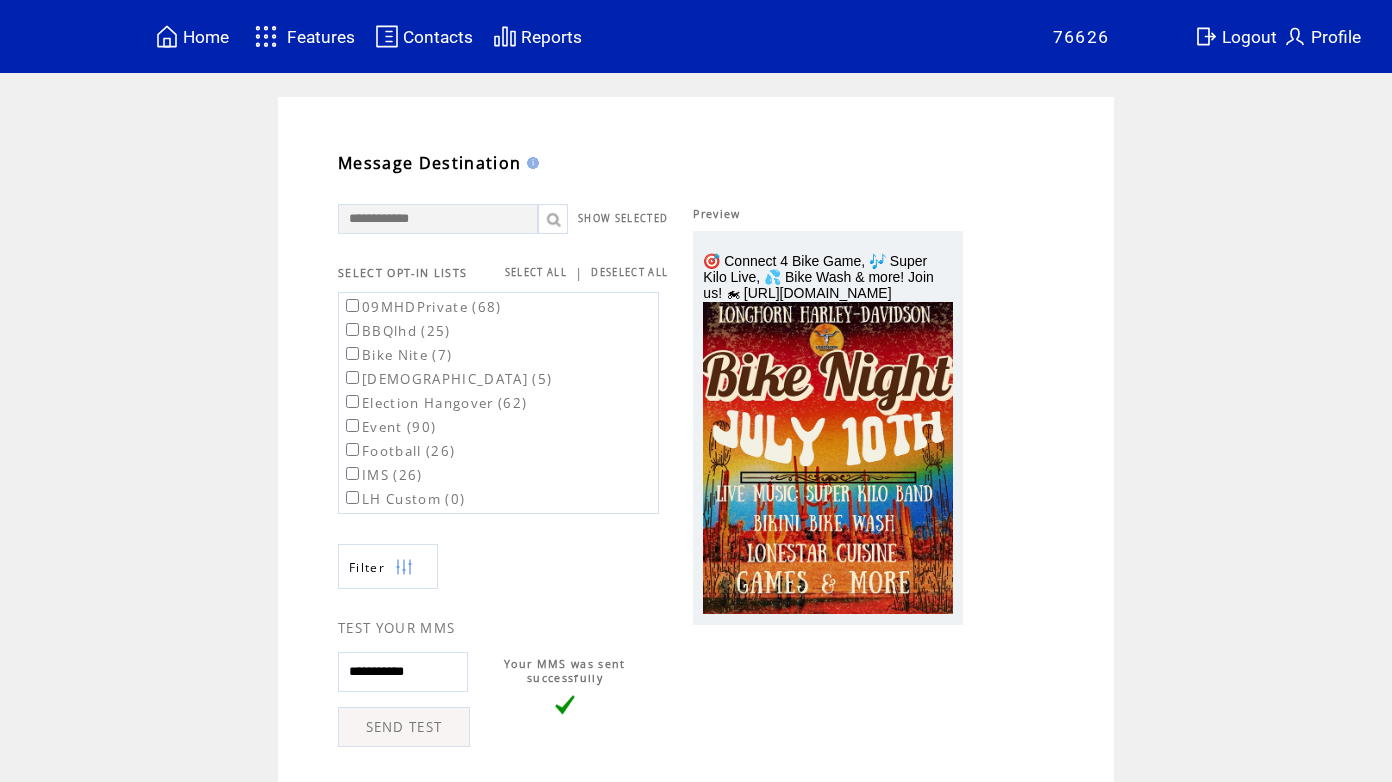 click on "Features" at bounding box center [321, 37] 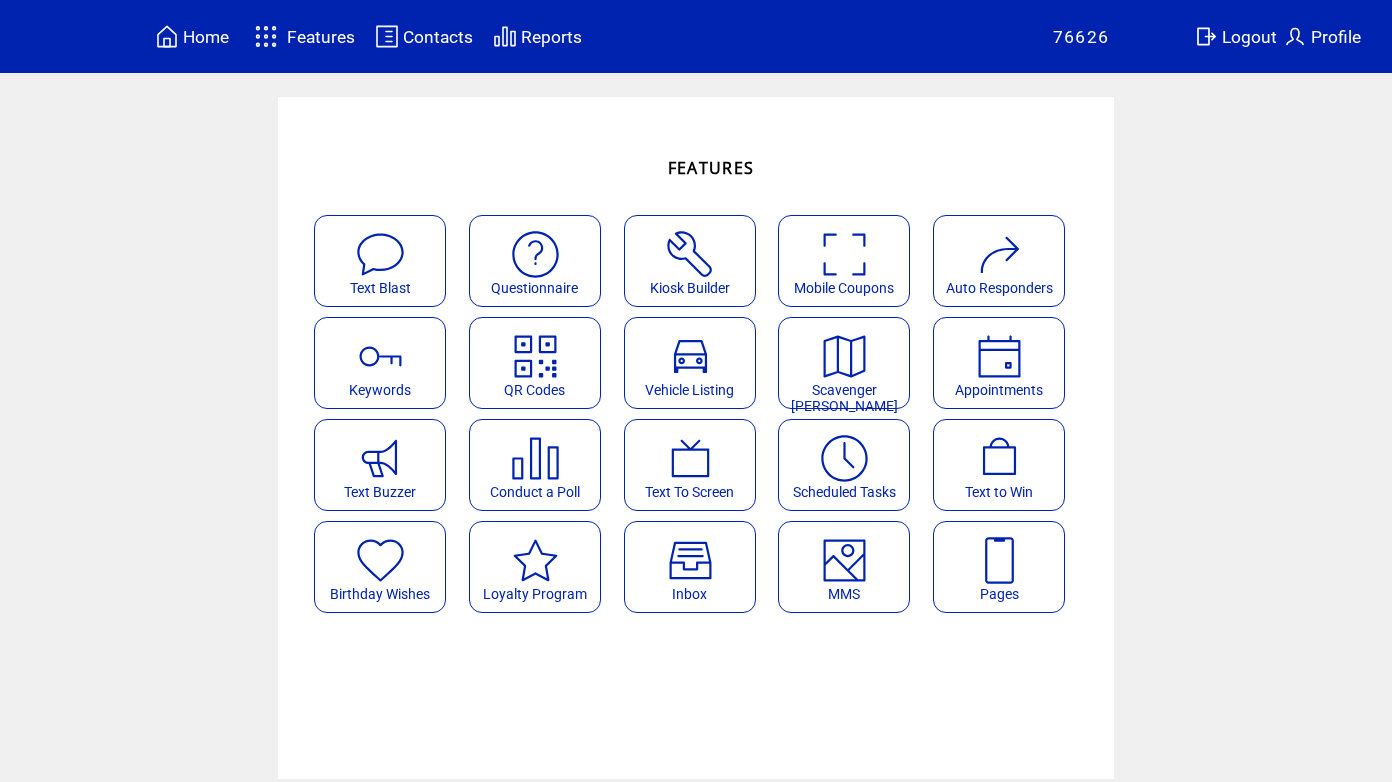 scroll, scrollTop: 0, scrollLeft: 0, axis: both 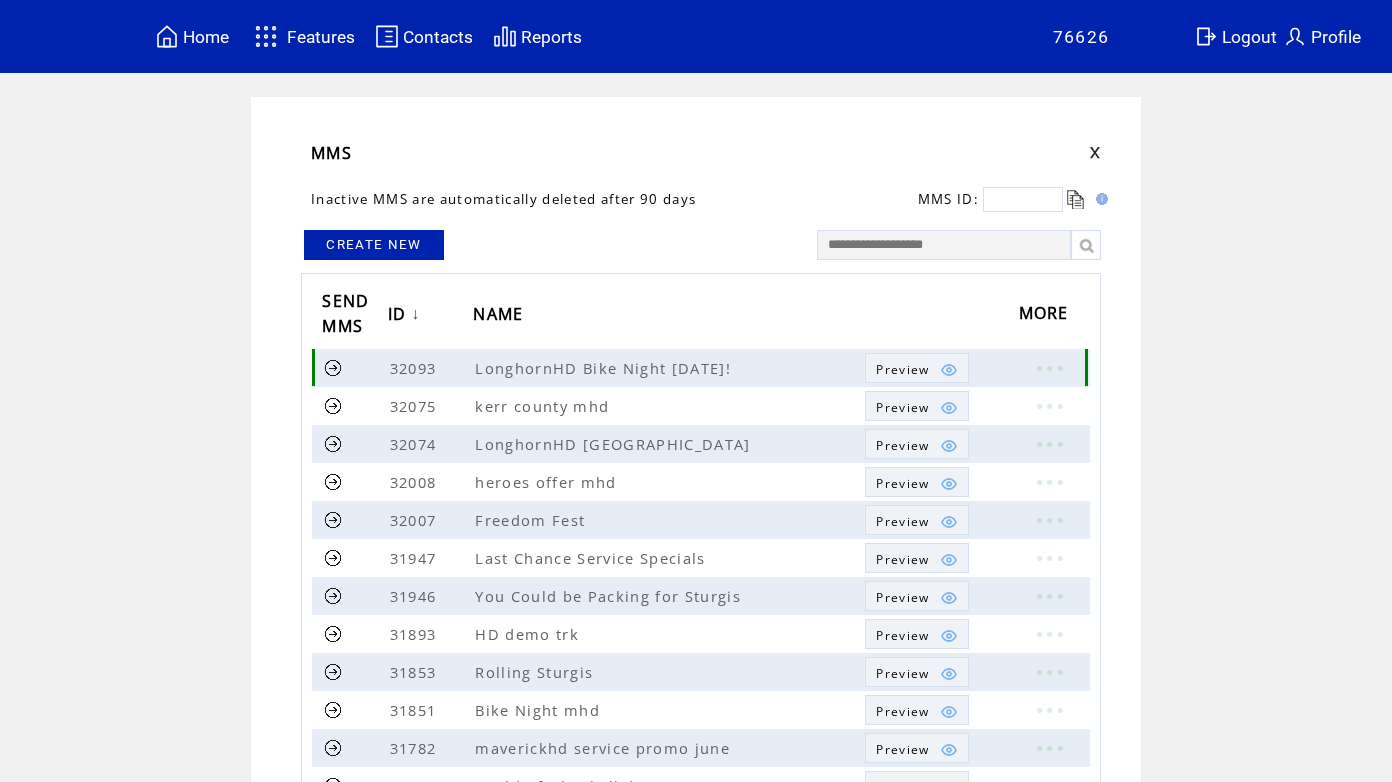 click at bounding box center (1049, 368) 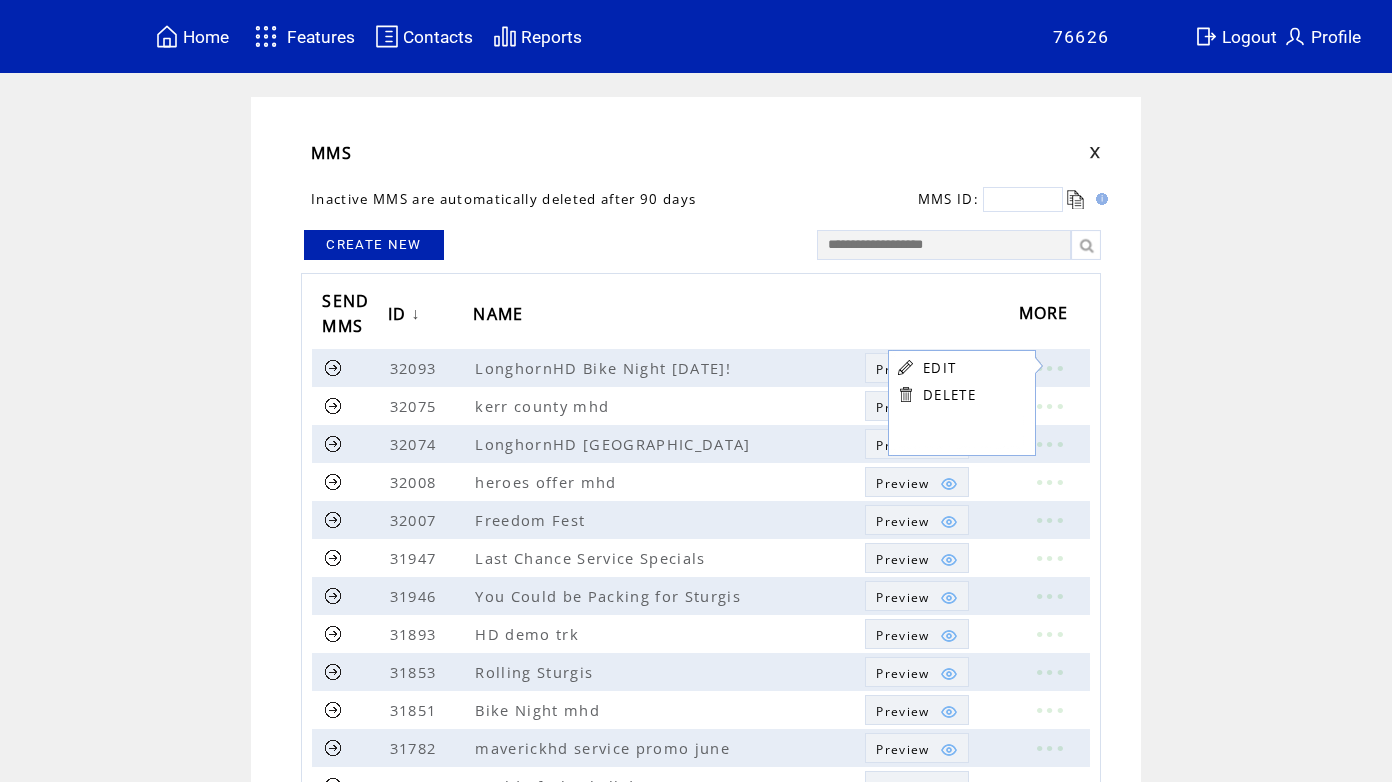 click on "EDIT" at bounding box center [939, 368] 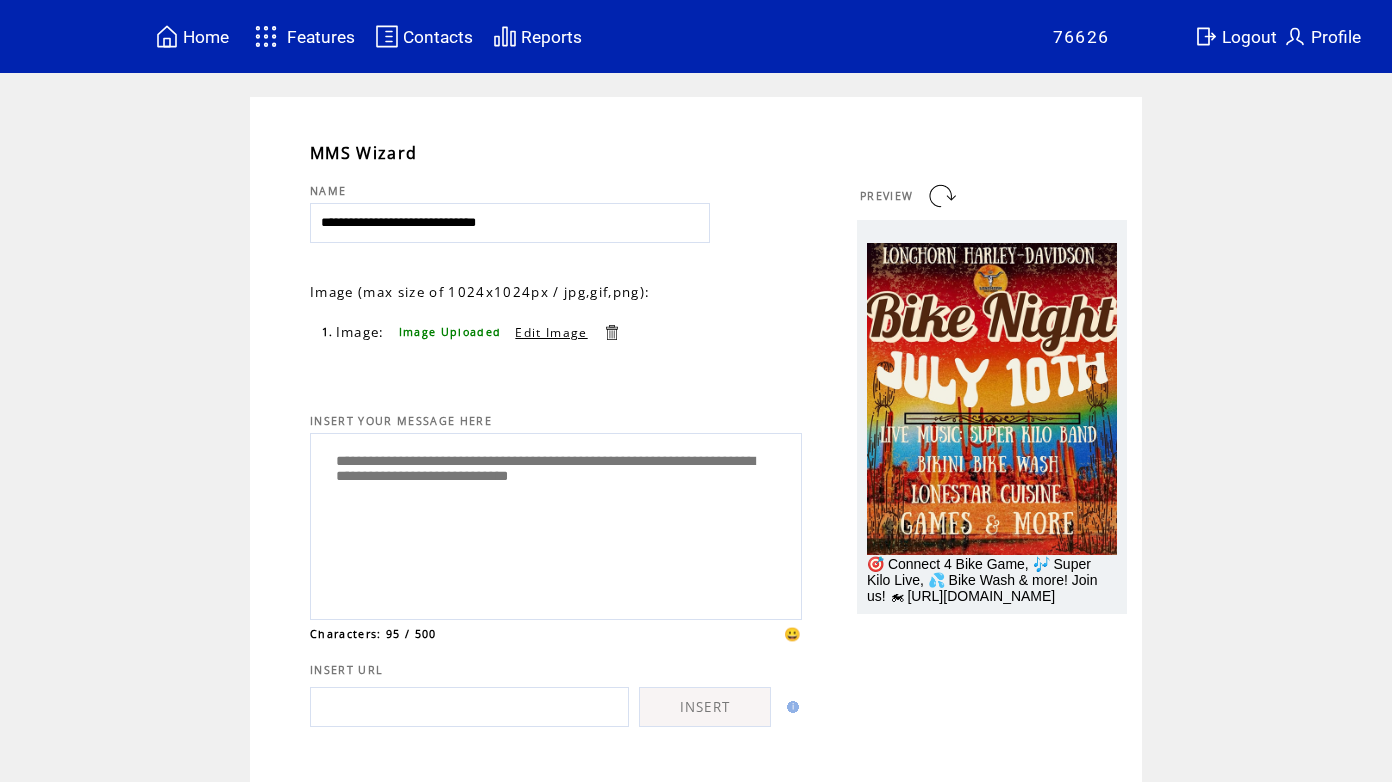 scroll, scrollTop: 1, scrollLeft: 0, axis: vertical 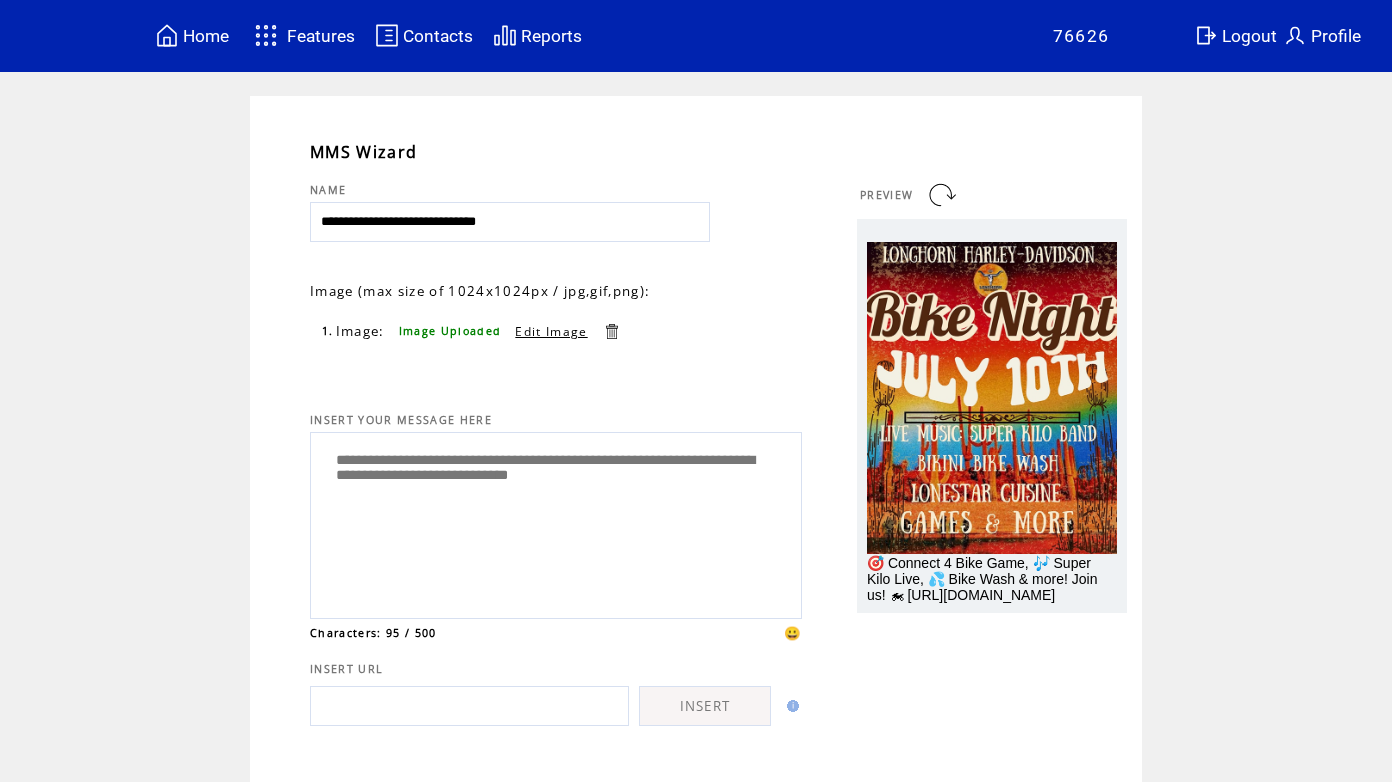 click on "**********" at bounding box center [556, 523] 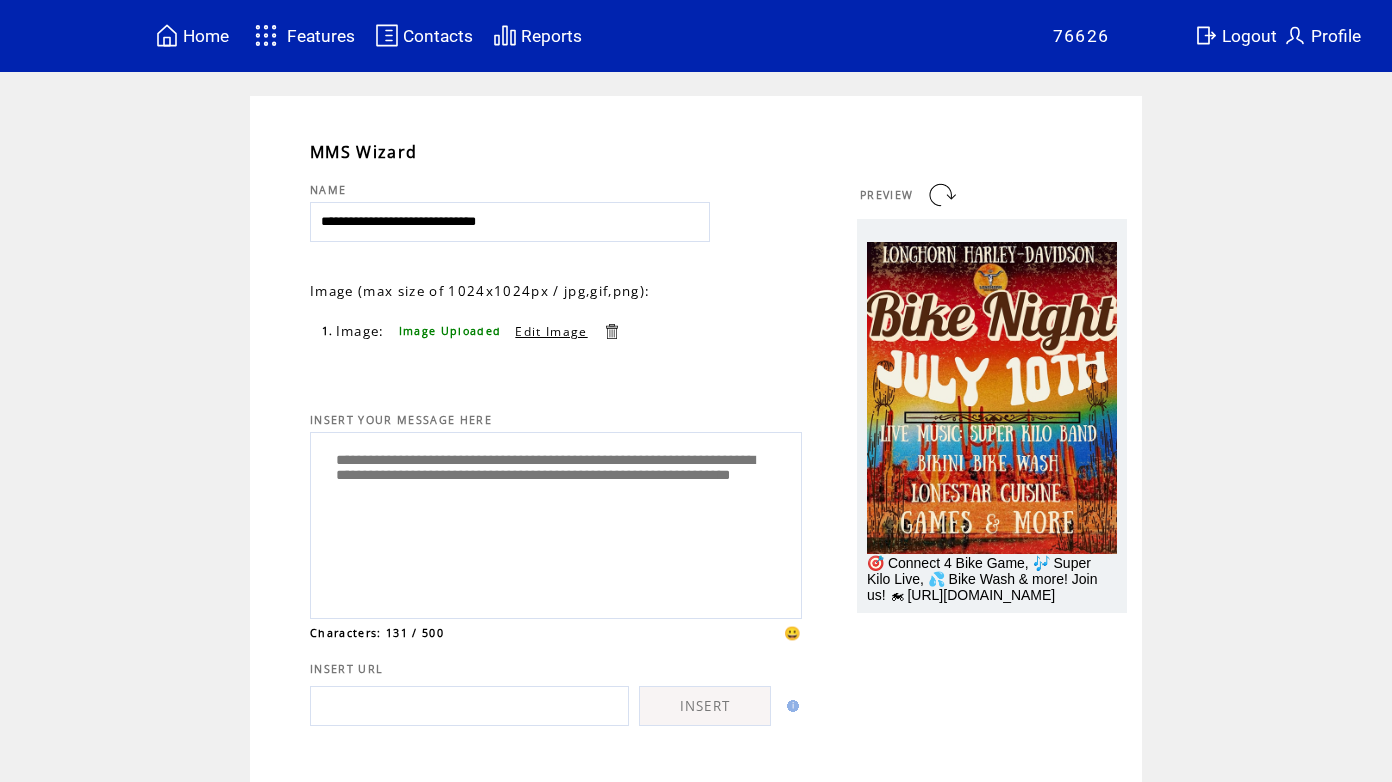 scroll, scrollTop: 122, scrollLeft: 0, axis: vertical 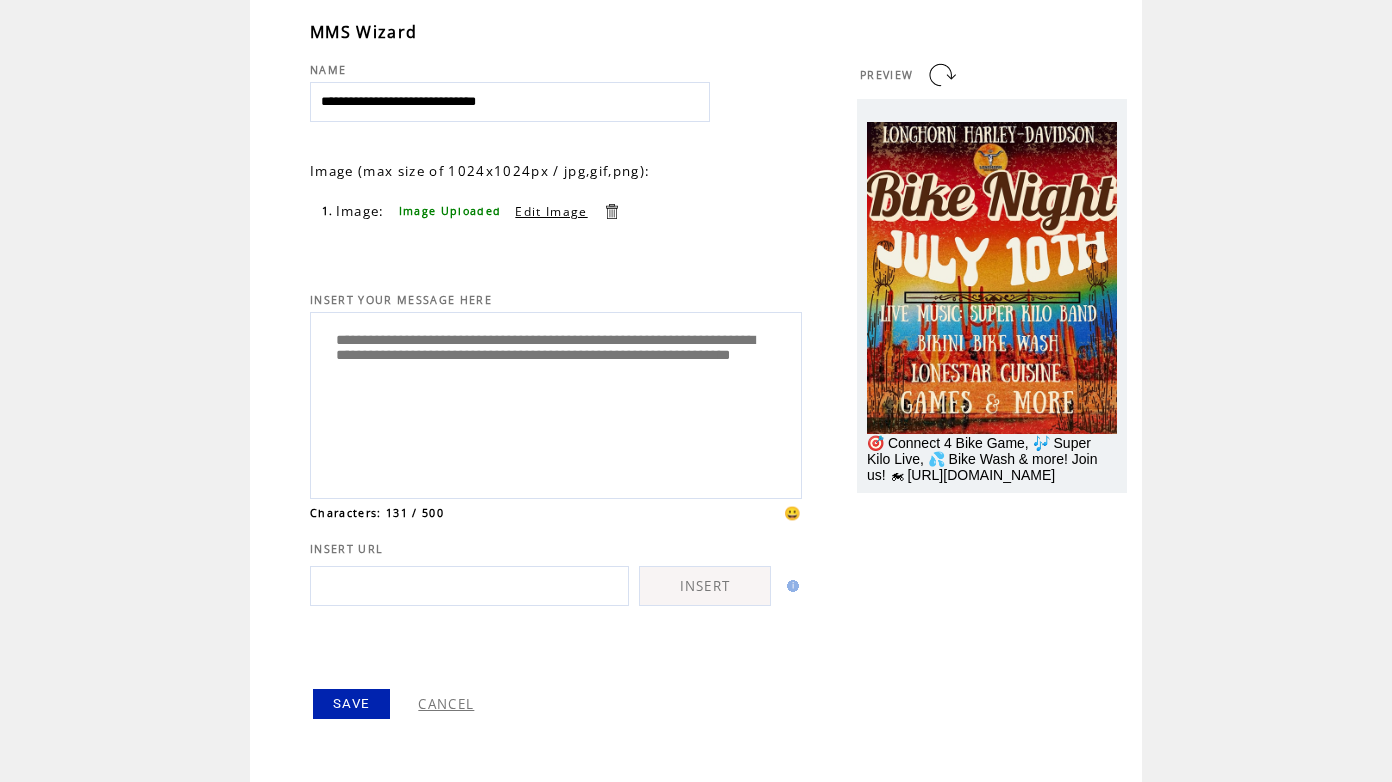 type on "**********" 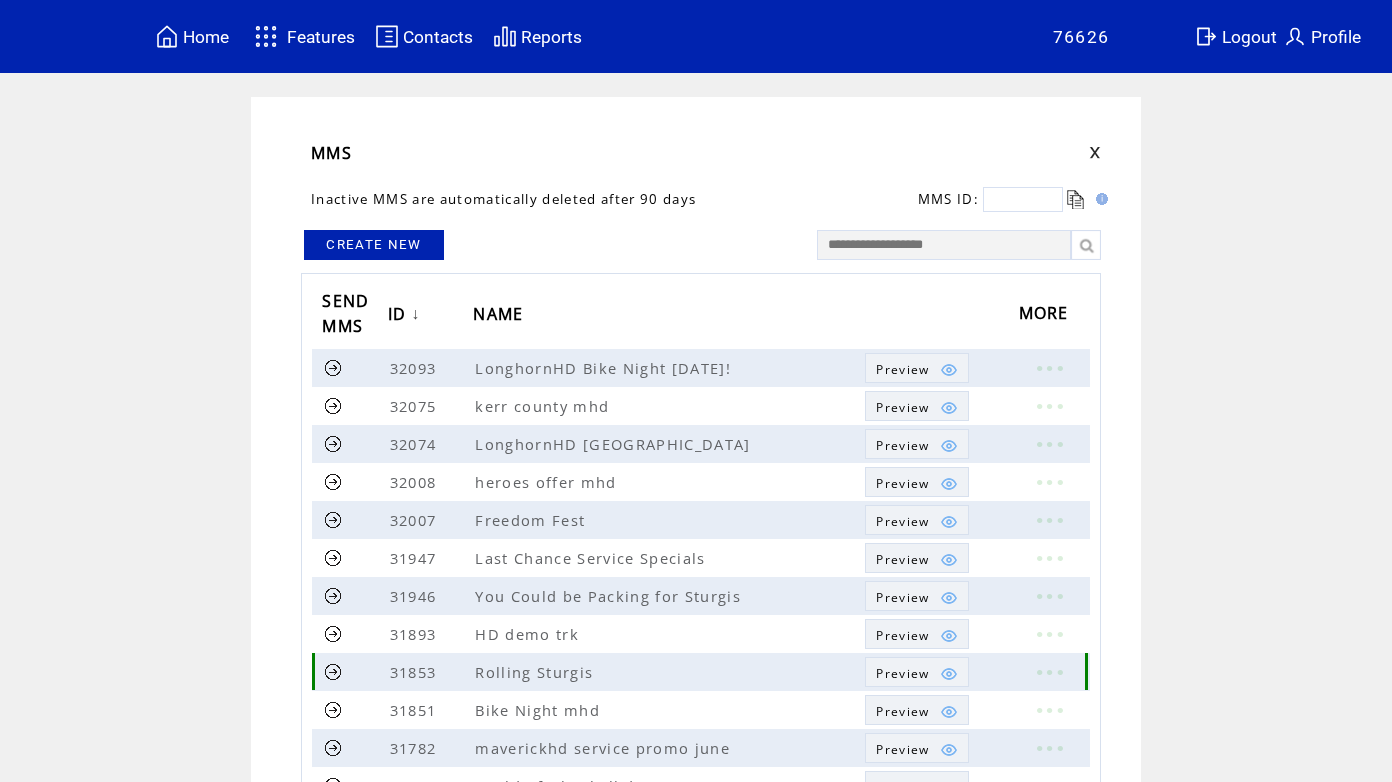 scroll, scrollTop: 0, scrollLeft: 0, axis: both 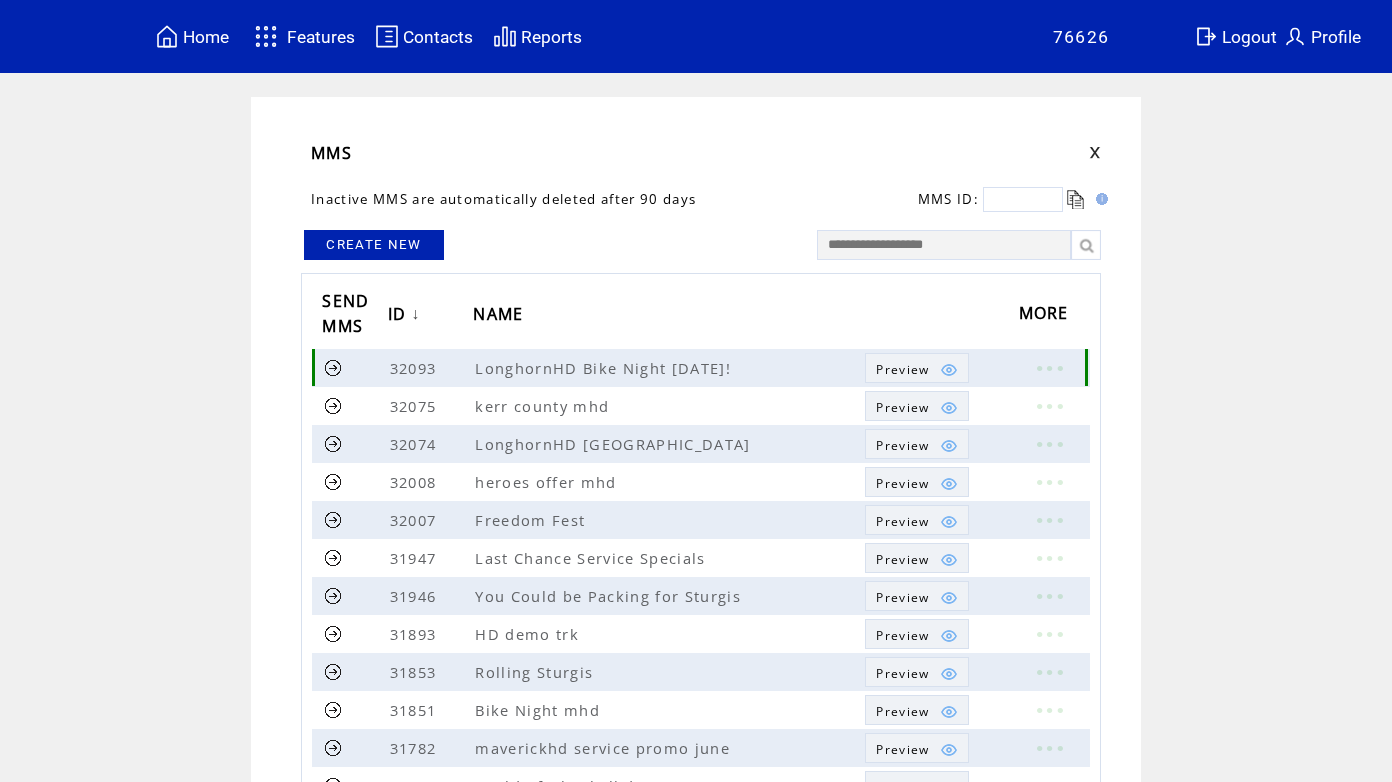 click at bounding box center [333, 367] 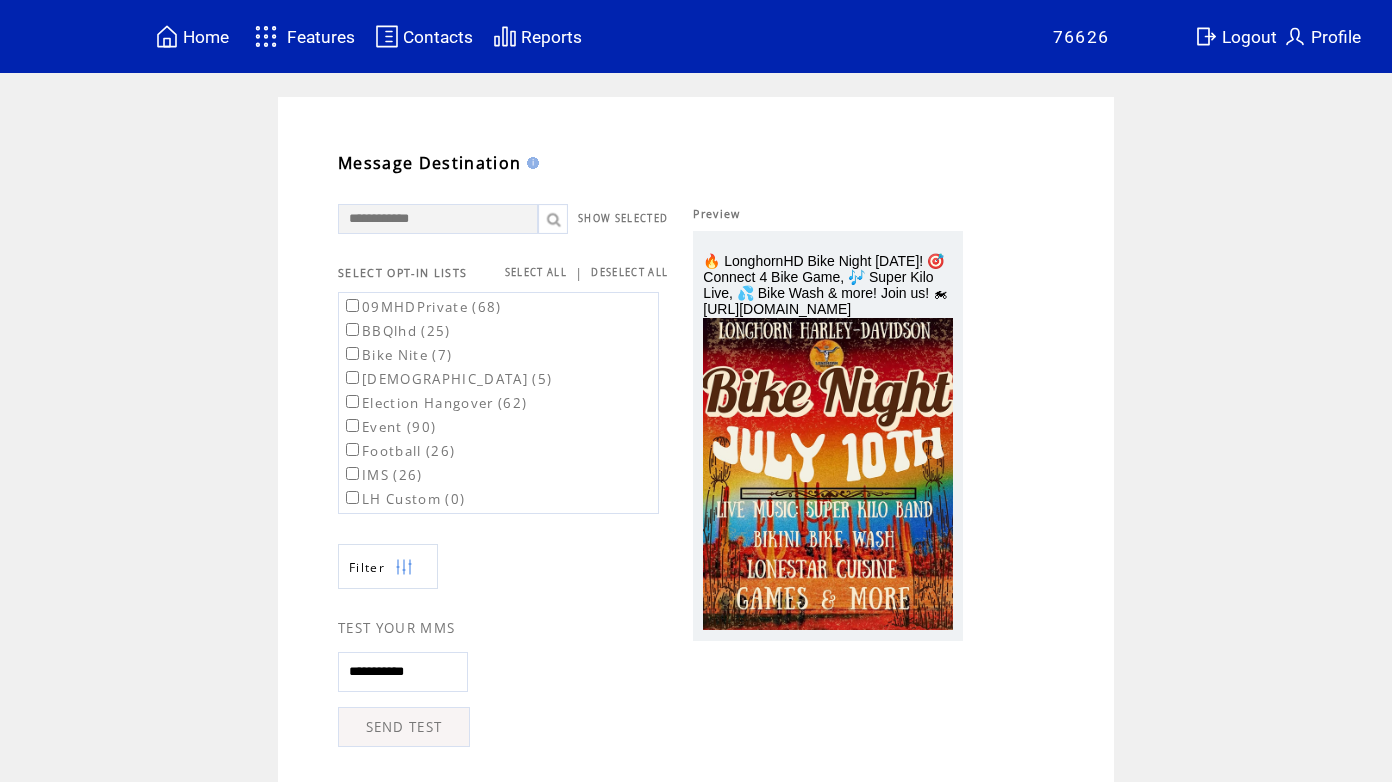 scroll, scrollTop: 87, scrollLeft: 0, axis: vertical 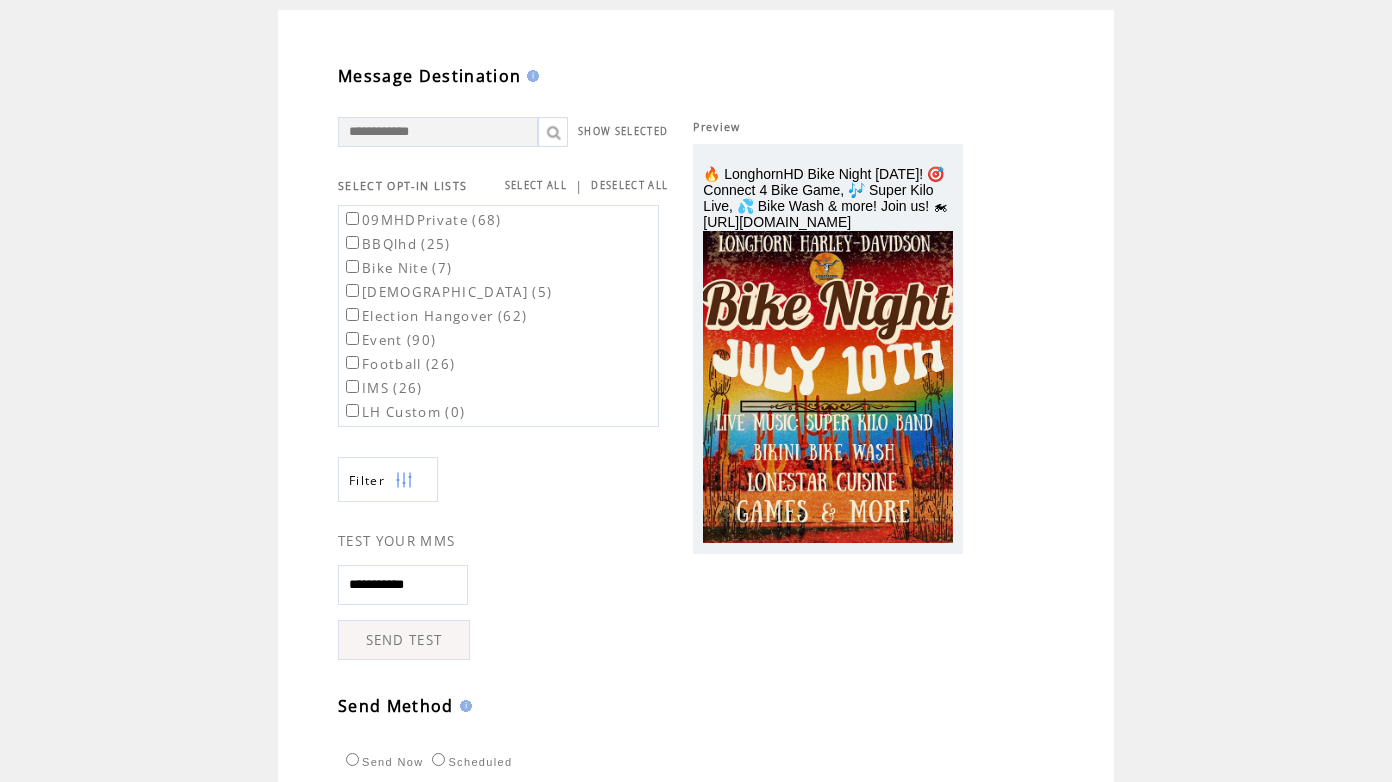 click on "SEND TEST" at bounding box center [404, 640] 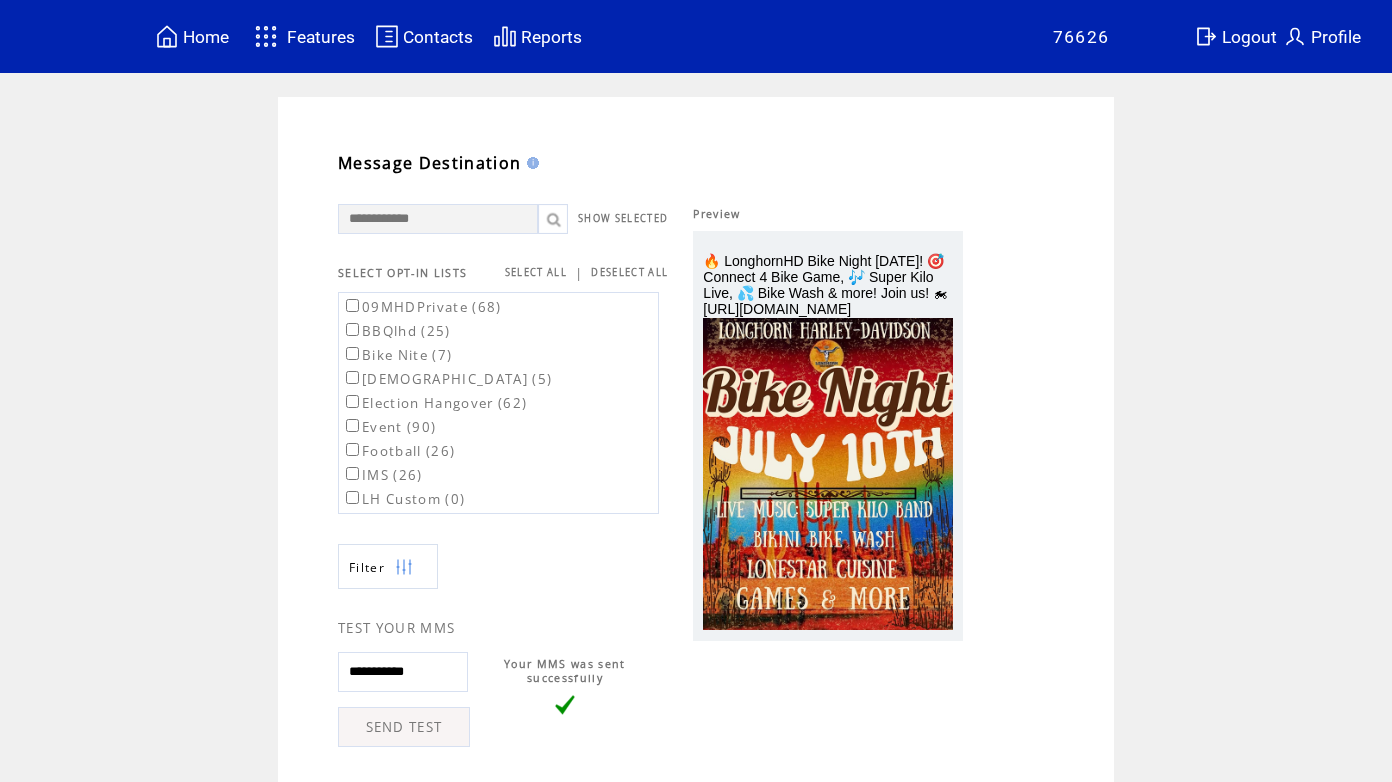 scroll, scrollTop: 0, scrollLeft: 0, axis: both 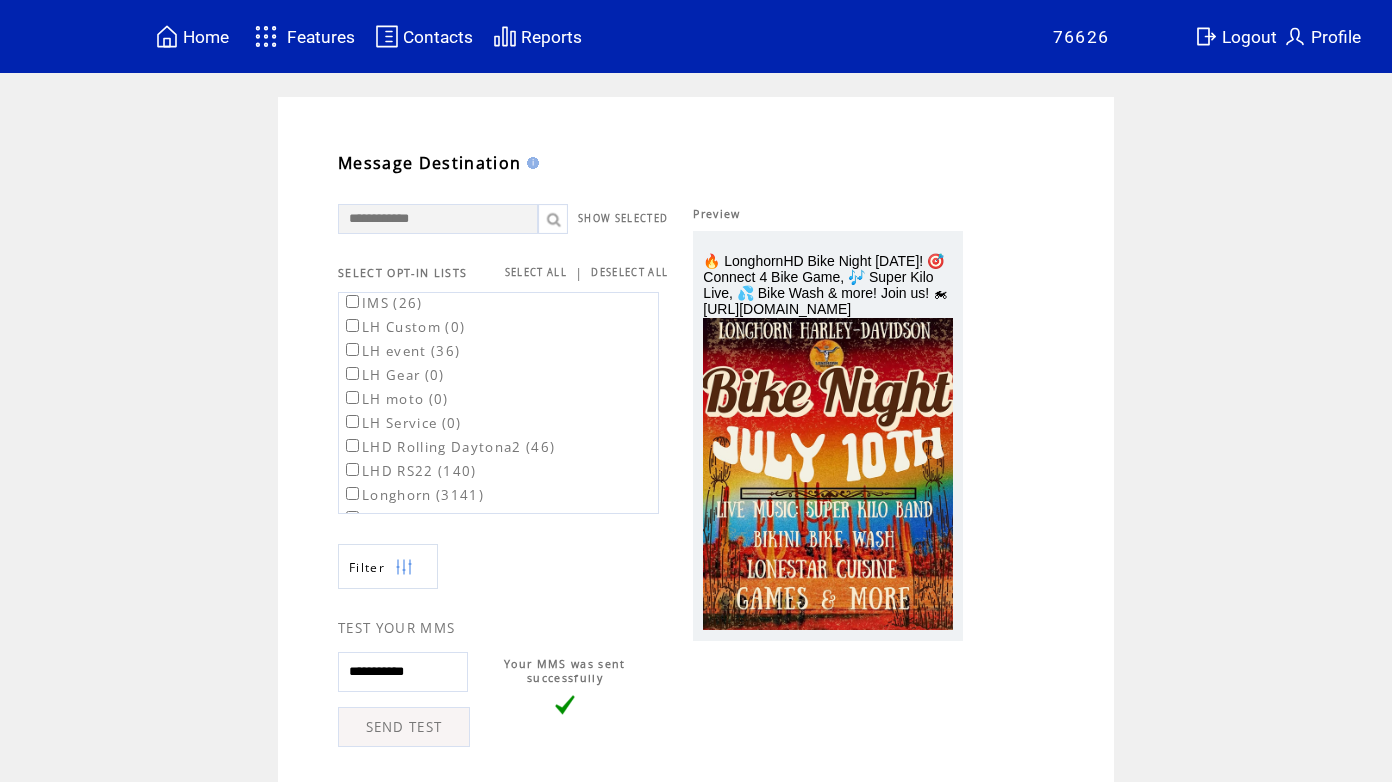 click on "Longhorn (3141)" at bounding box center [413, 495] 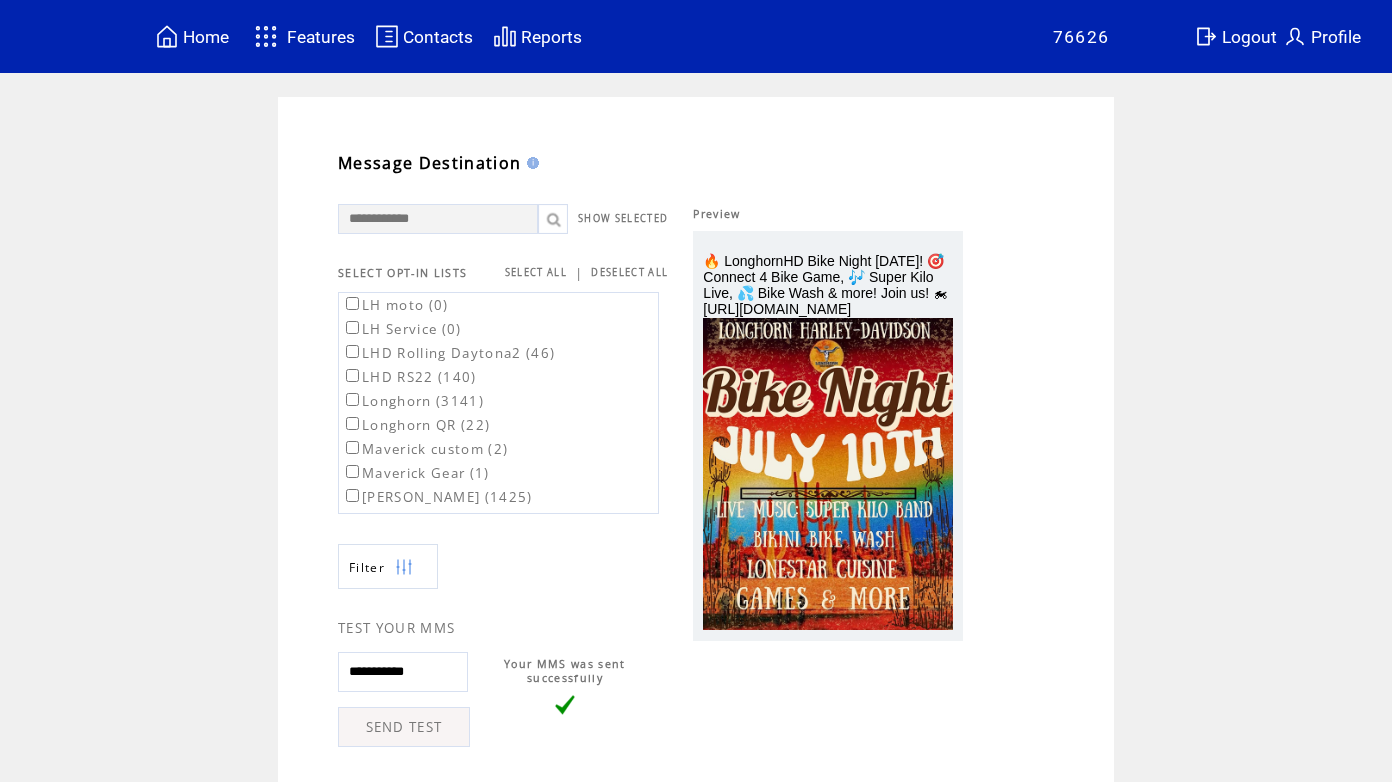 scroll, scrollTop: 281, scrollLeft: 0, axis: vertical 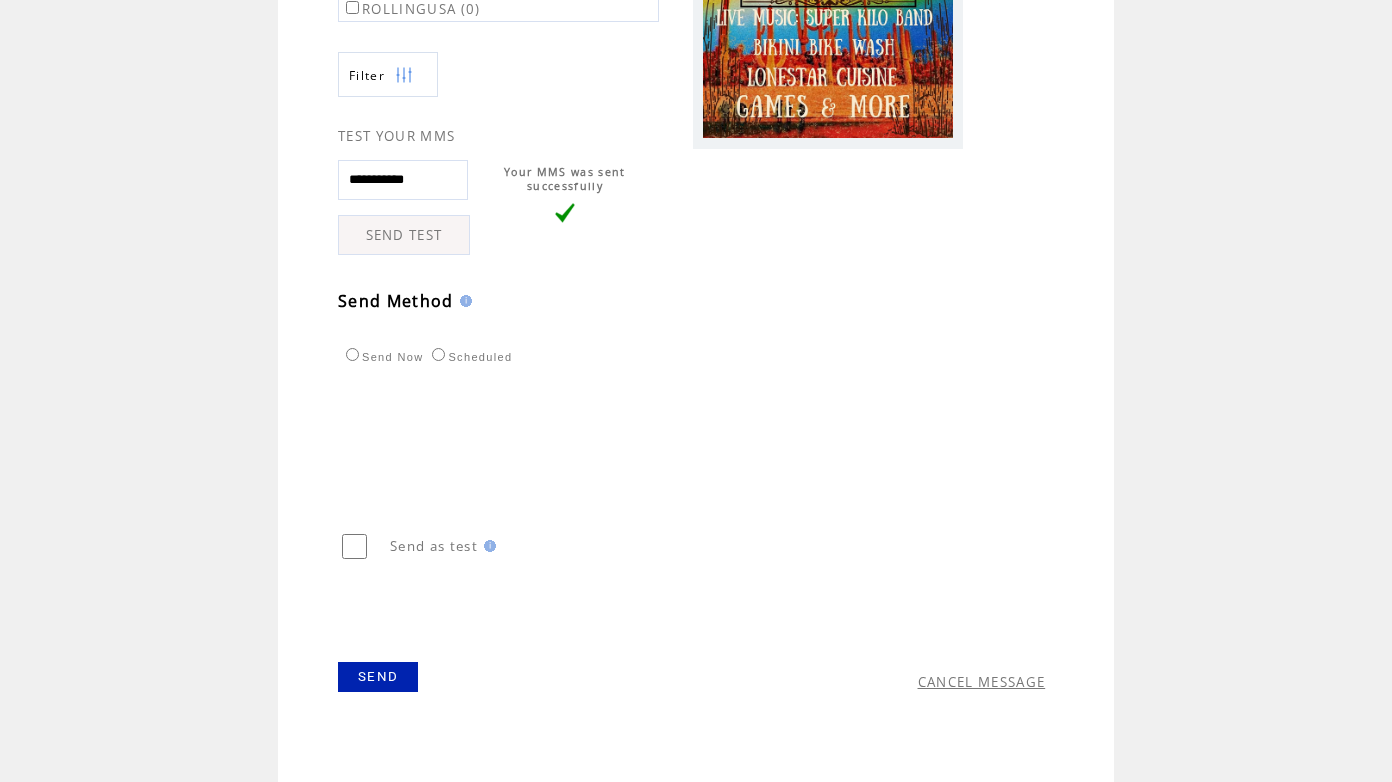 click on "SEND" at bounding box center [378, 677] 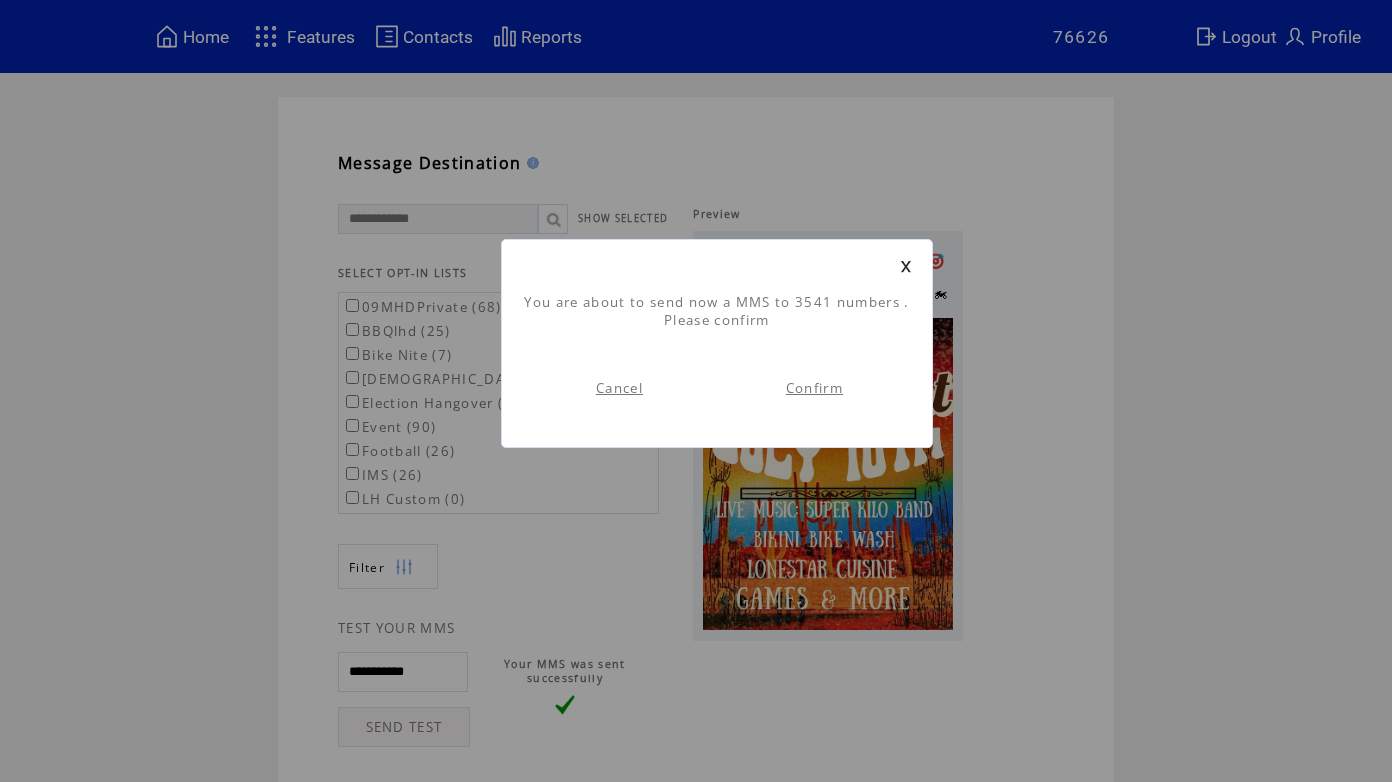 scroll, scrollTop: 1, scrollLeft: 0, axis: vertical 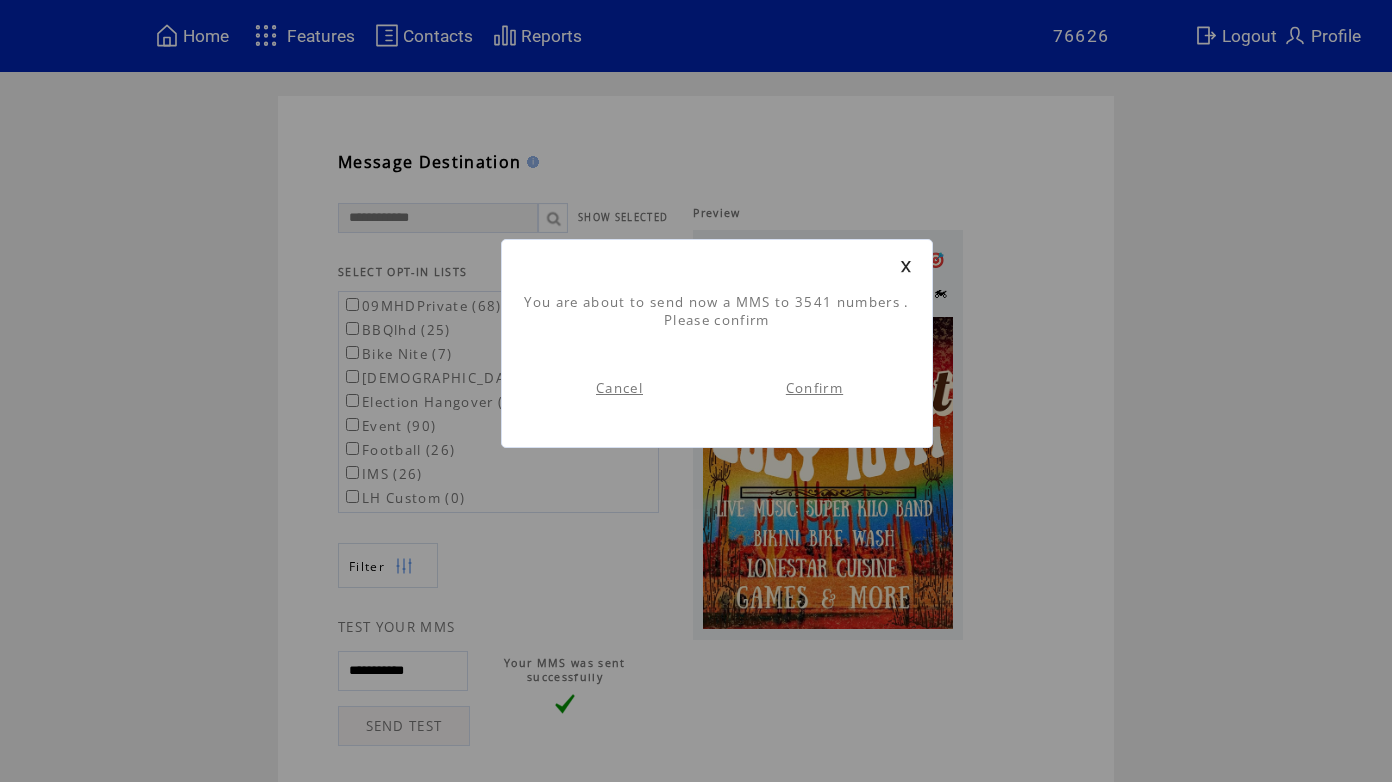 click on "Confirm" at bounding box center (814, 388) 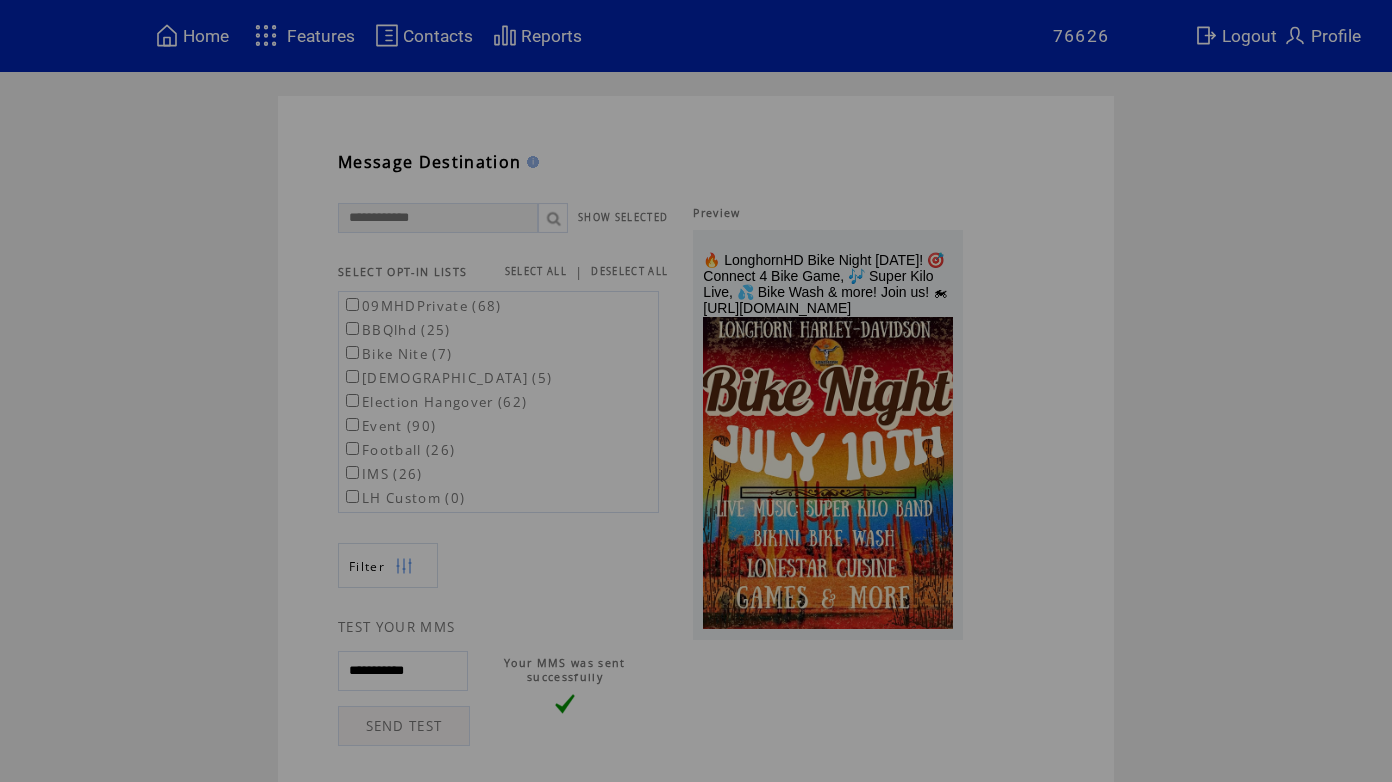 scroll, scrollTop: 0, scrollLeft: 0, axis: both 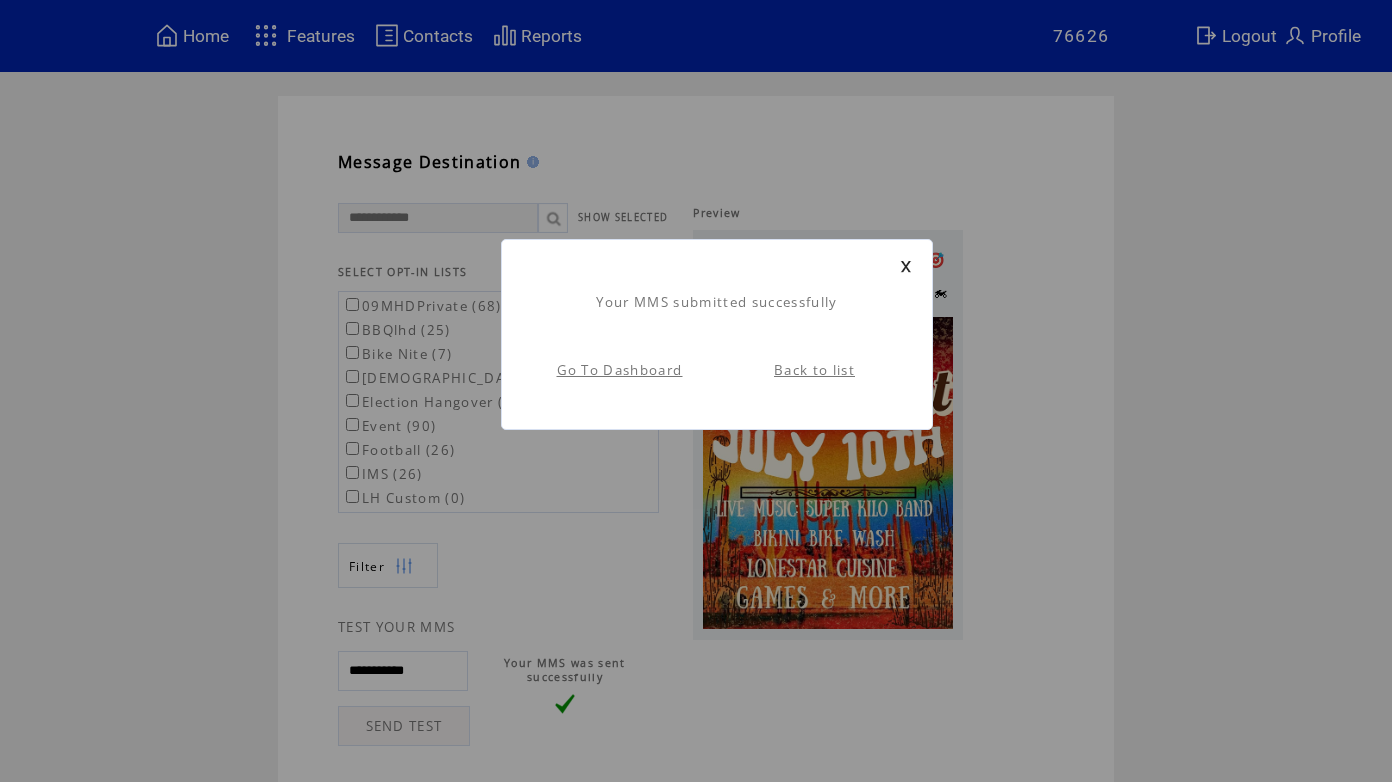 drag, startPoint x: 816, startPoint y: 370, endPoint x: 807, endPoint y: 462, distance: 92.43917 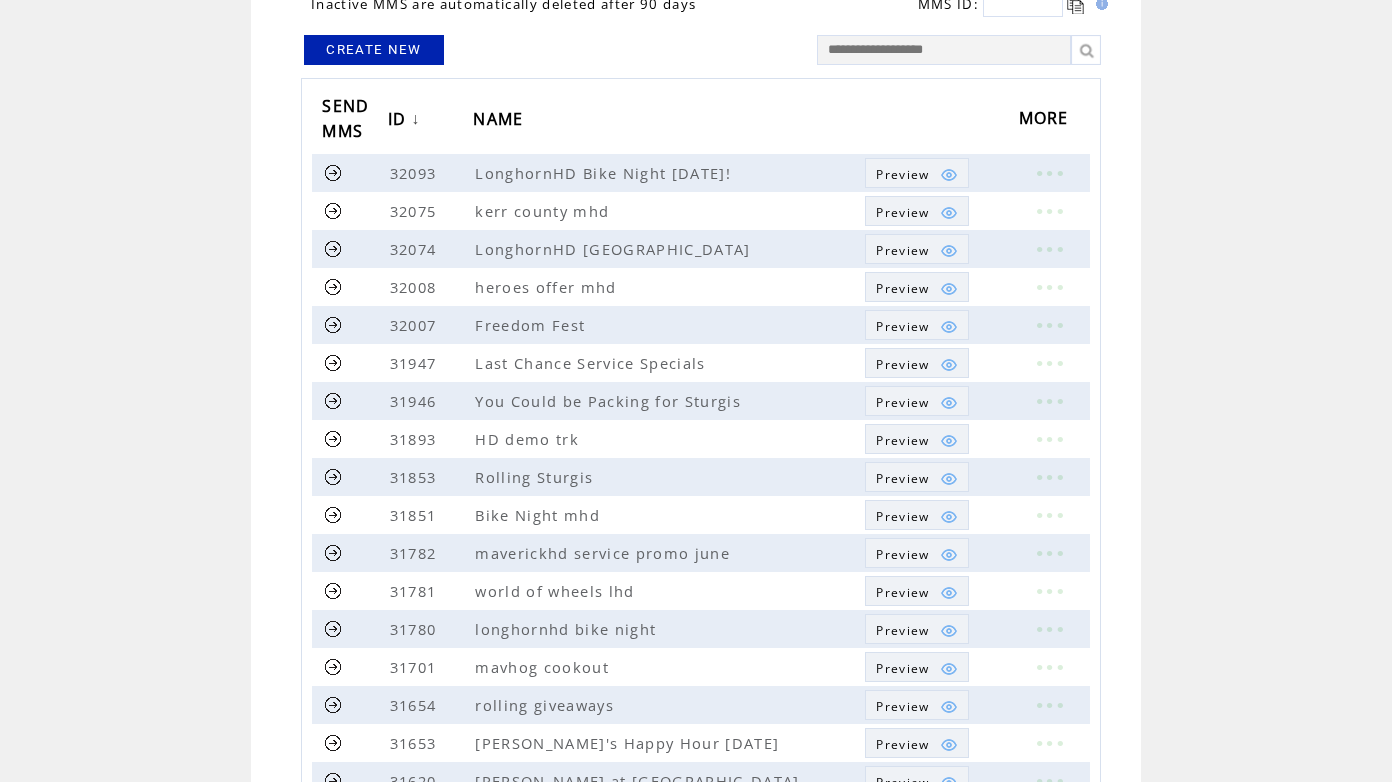 scroll, scrollTop: 0, scrollLeft: 0, axis: both 